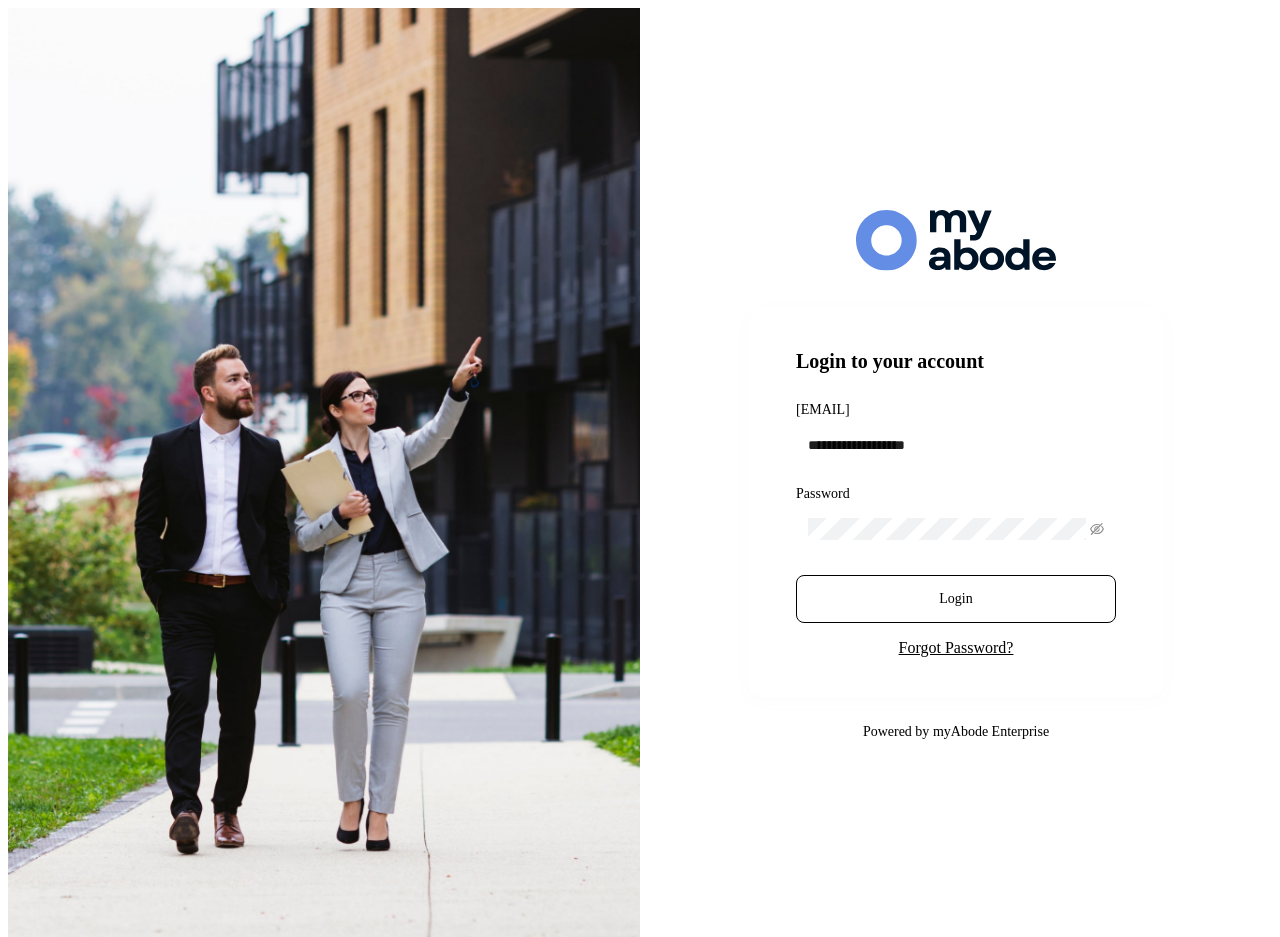 scroll, scrollTop: 0, scrollLeft: 0, axis: both 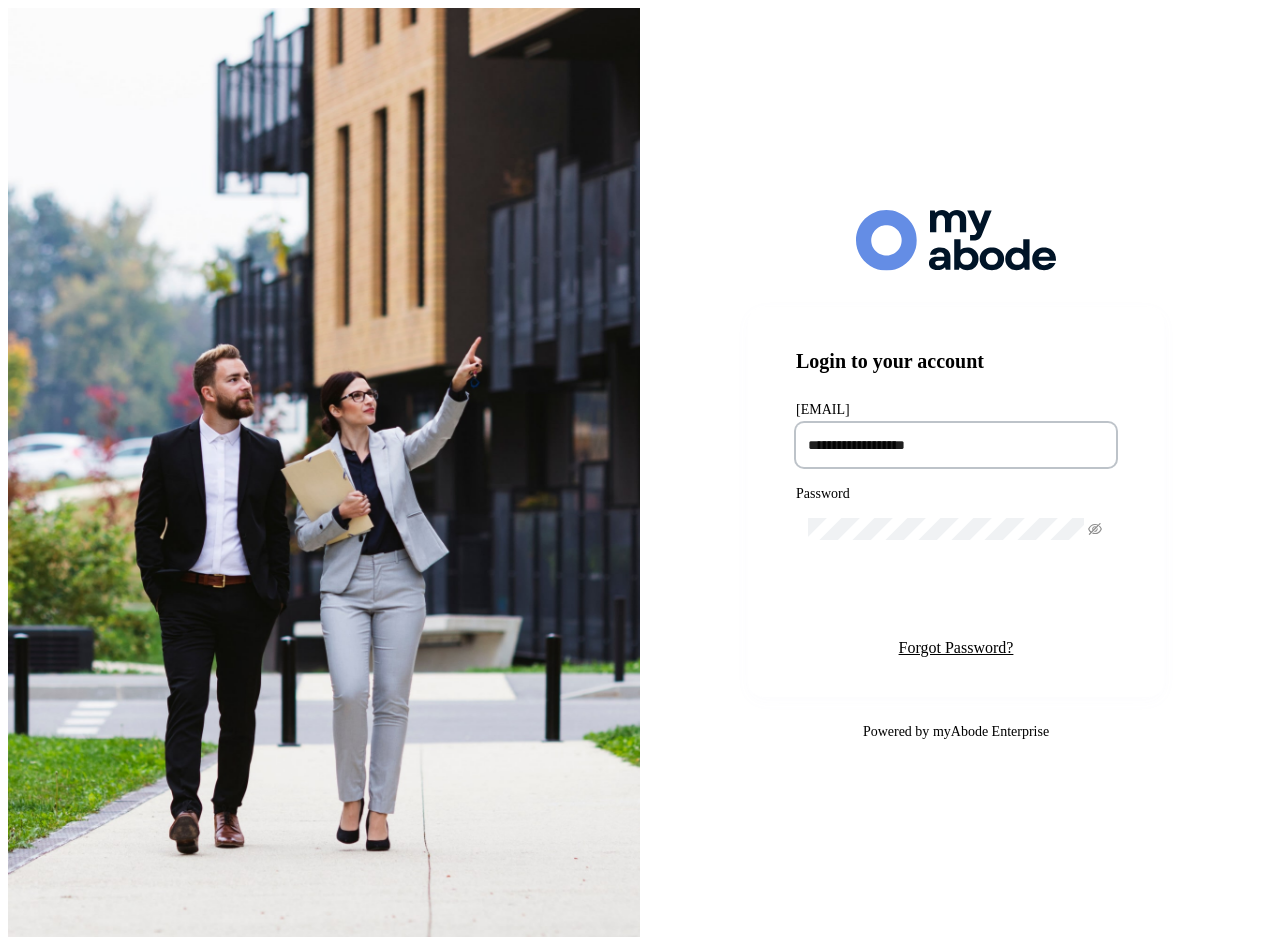 type on "**********" 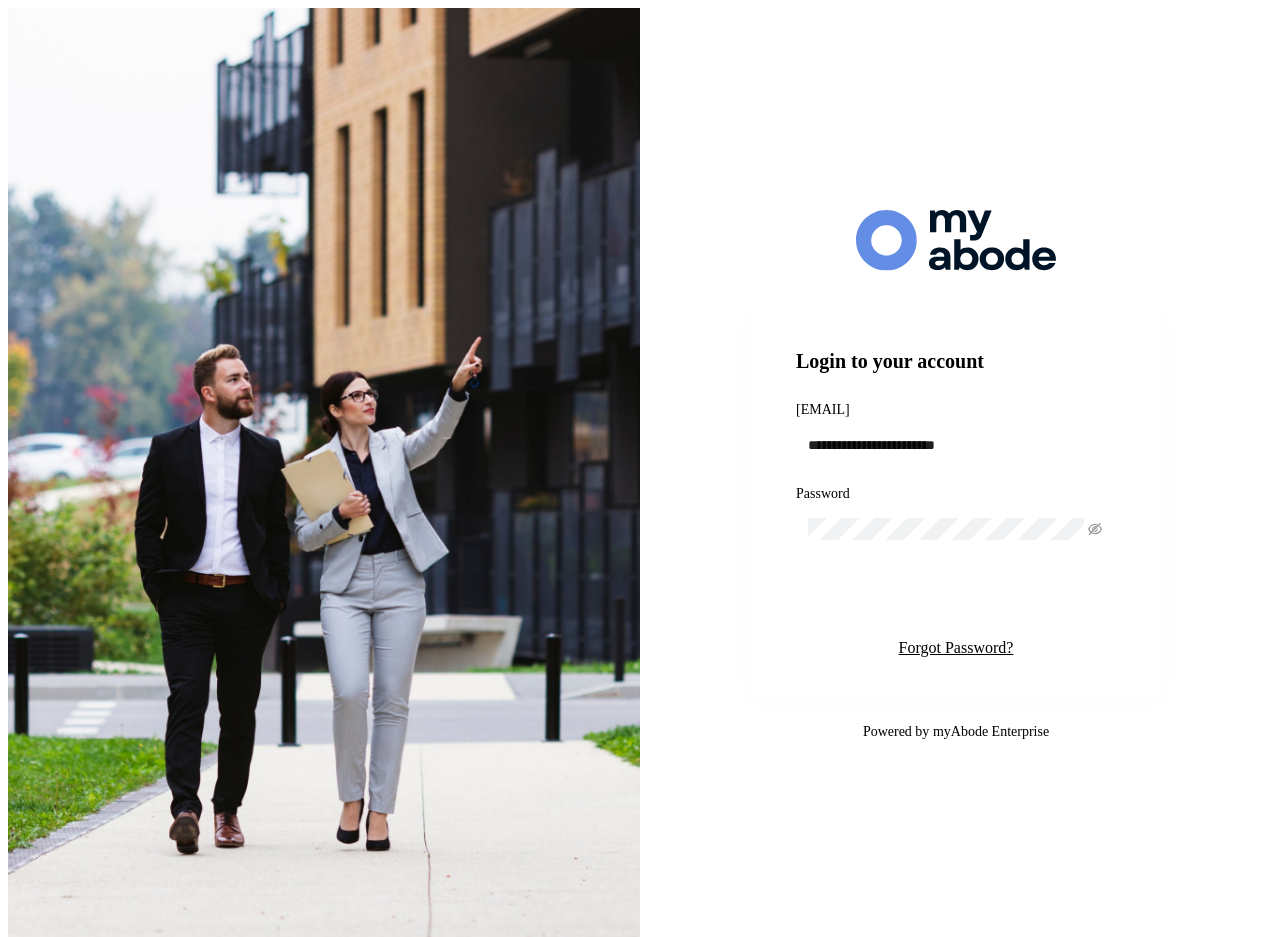 click on "Login" at bounding box center (956, 599) 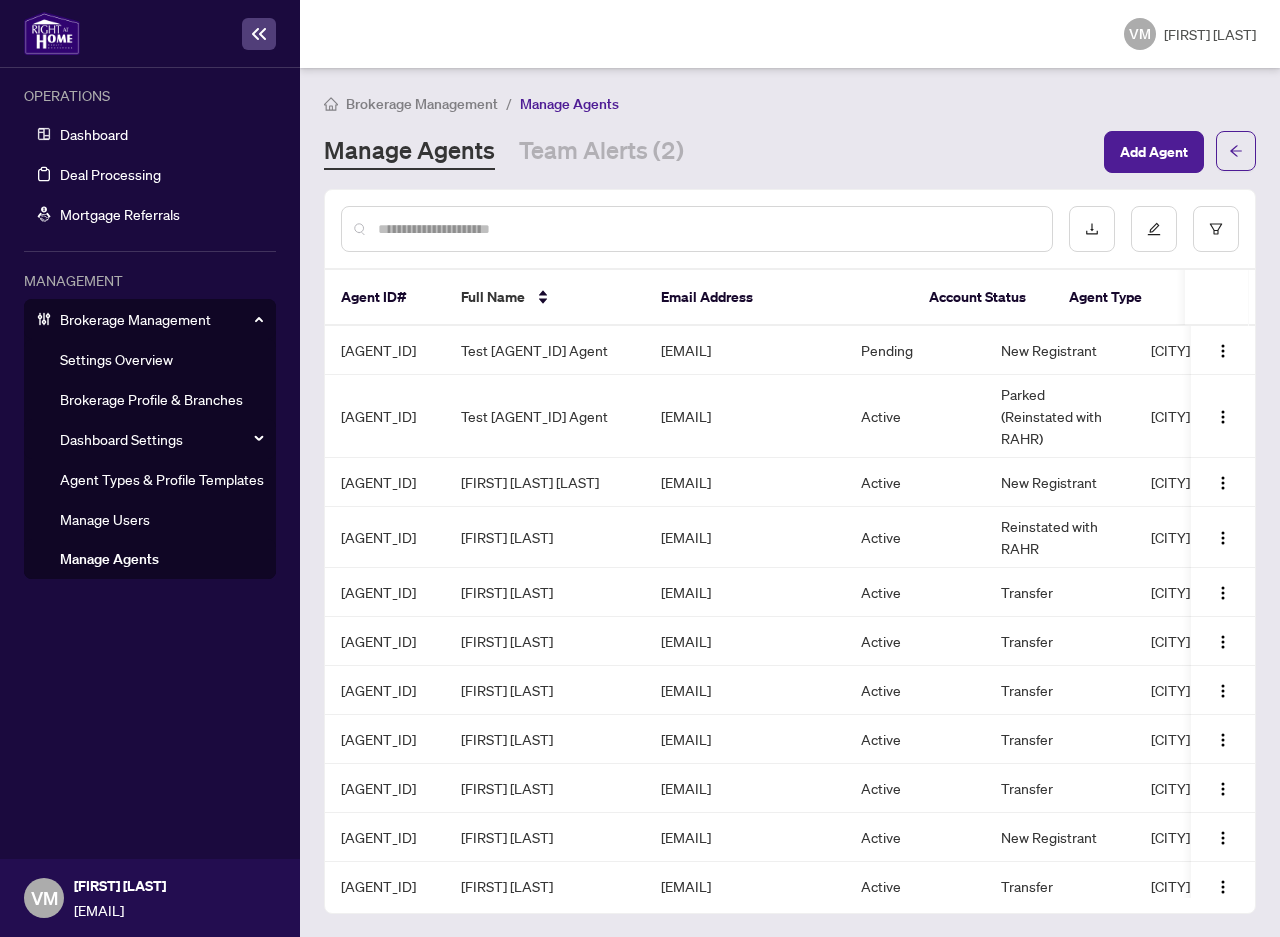 scroll, scrollTop: 0, scrollLeft: 0, axis: both 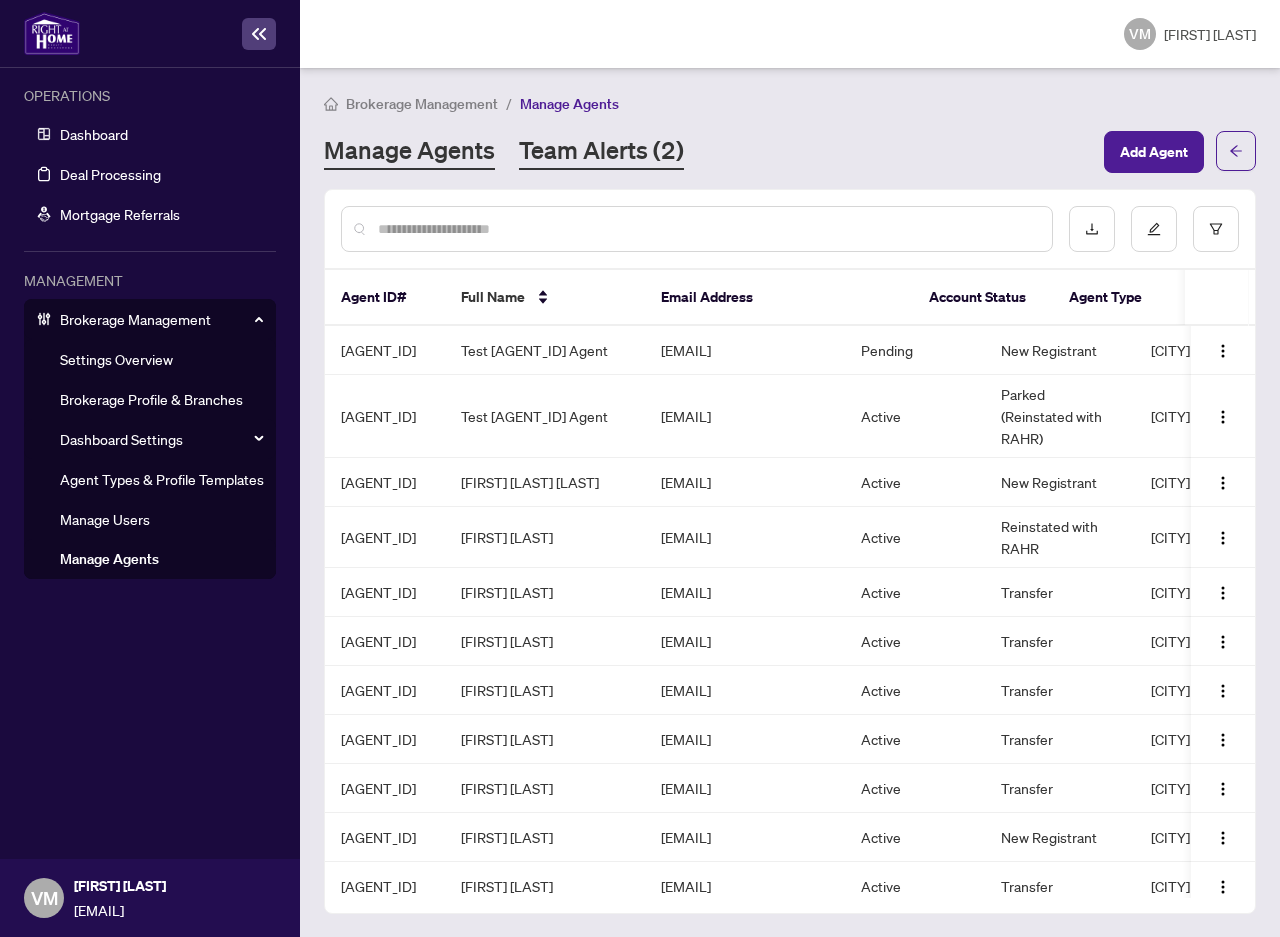 click on "Team Alerts   (2)" at bounding box center (601, 152) 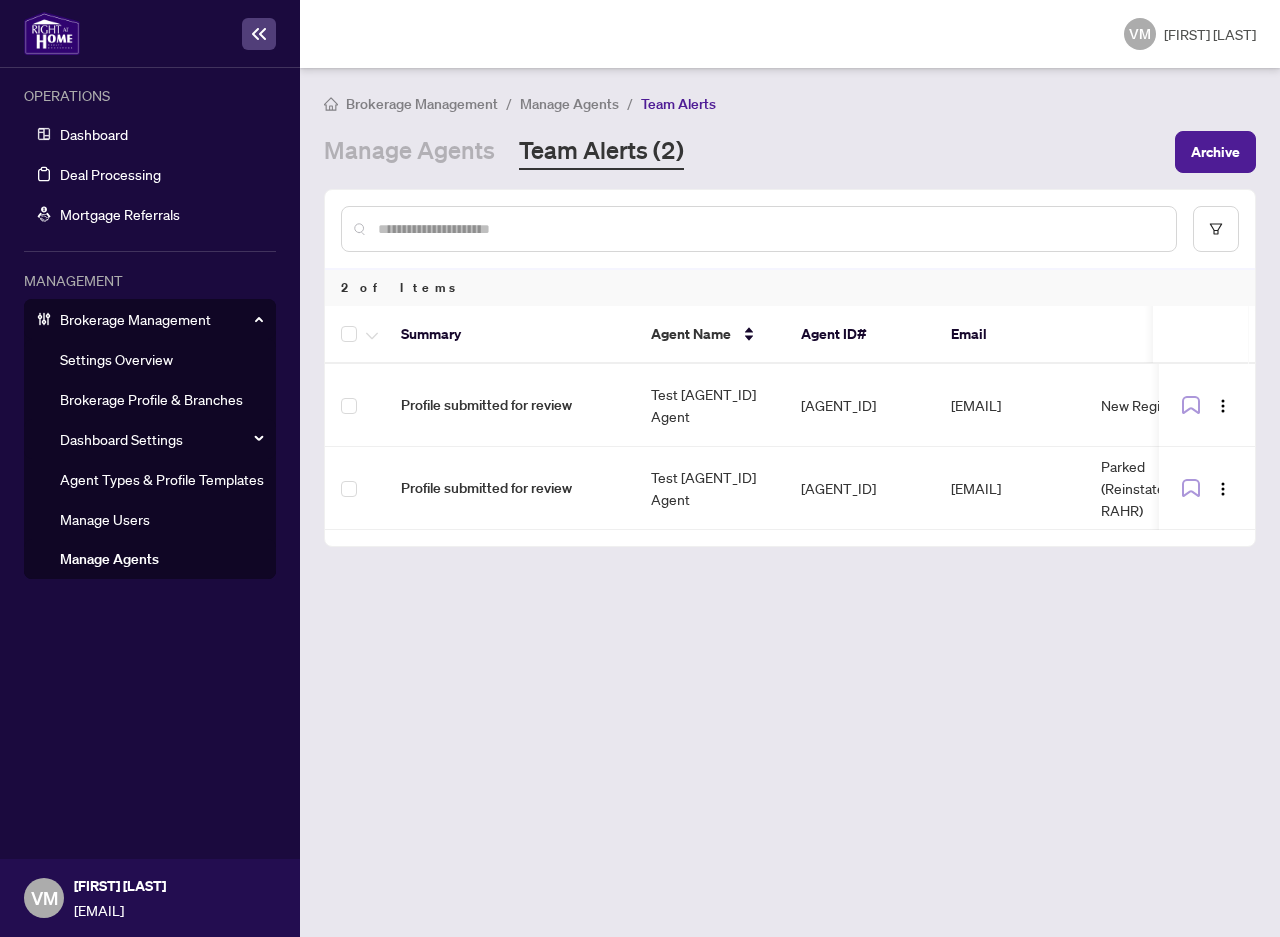 scroll, scrollTop: 0, scrollLeft: 345, axis: horizontal 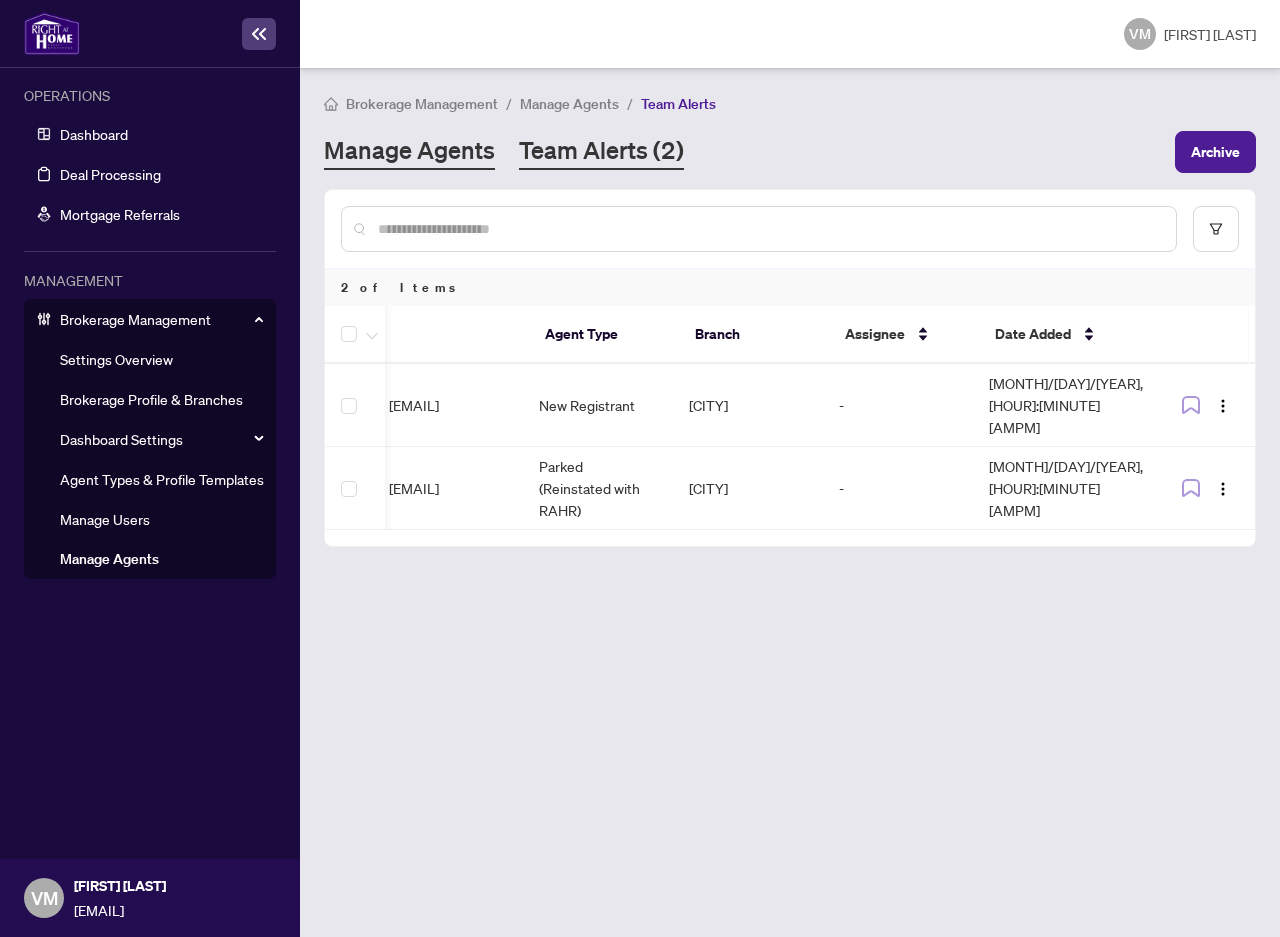 click on "Manage Agents" at bounding box center [409, 152] 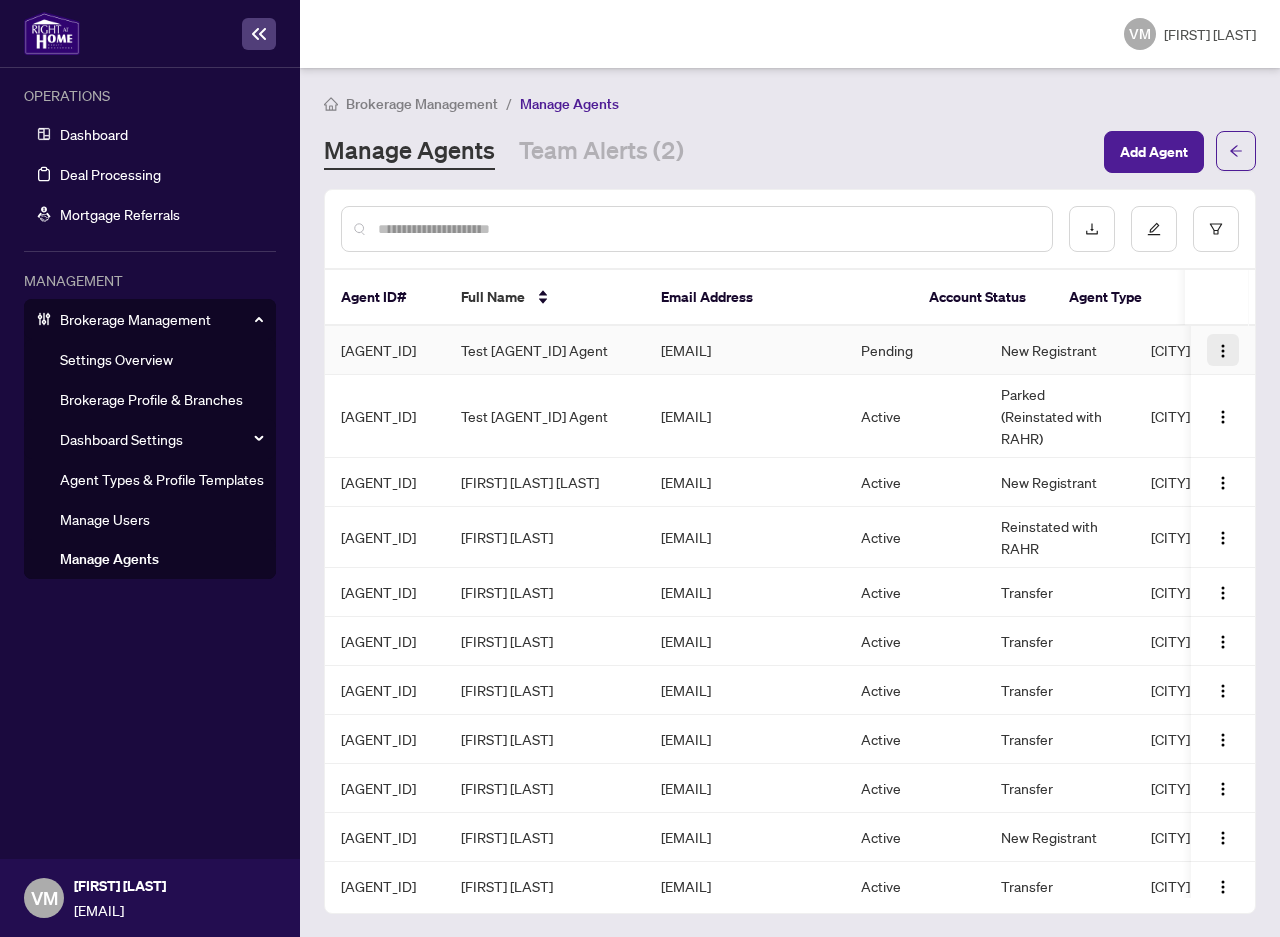 click at bounding box center (1223, 351) 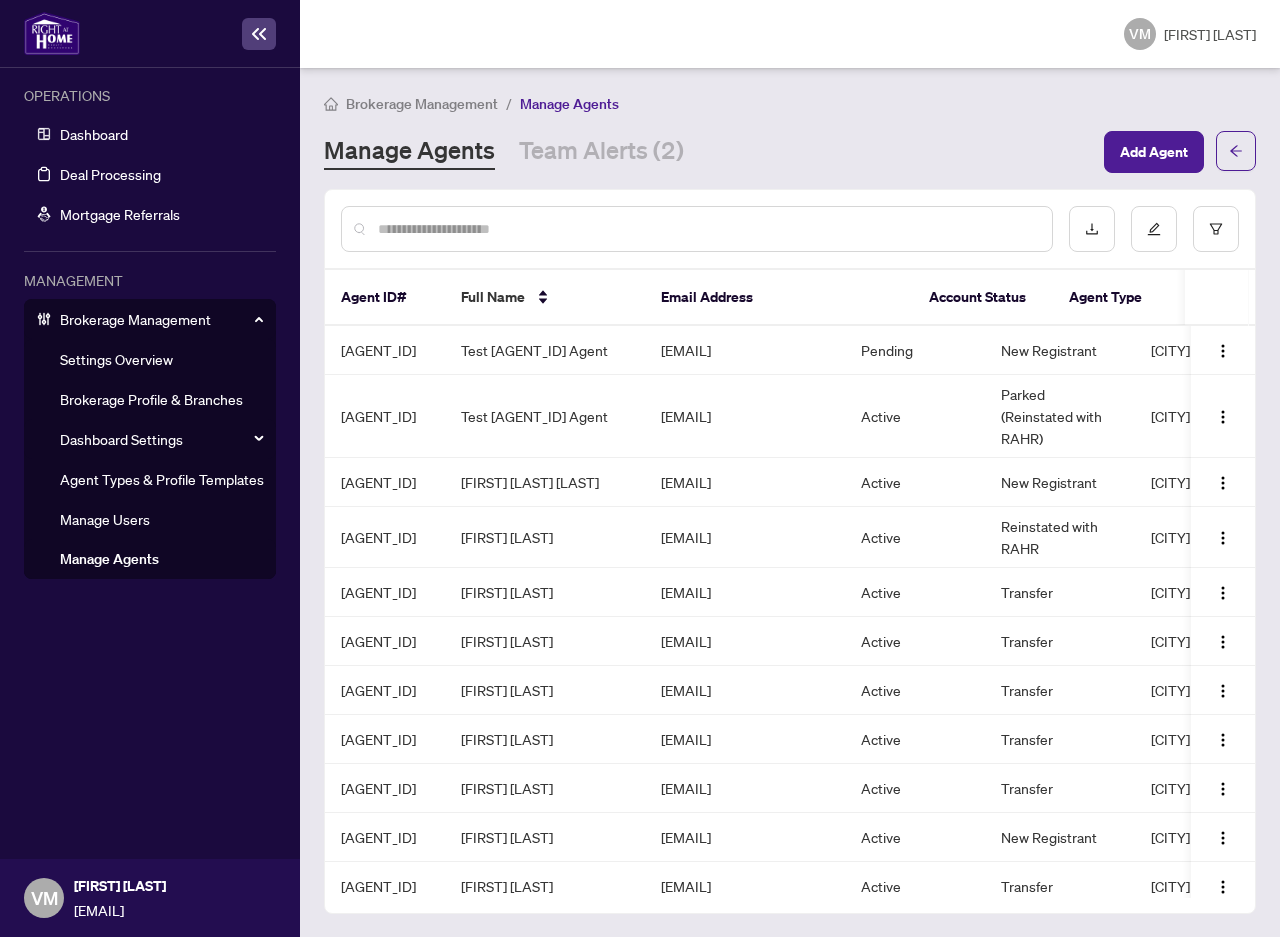click on "Manage Agents Team Alerts   (2)" at bounding box center (708, 152) 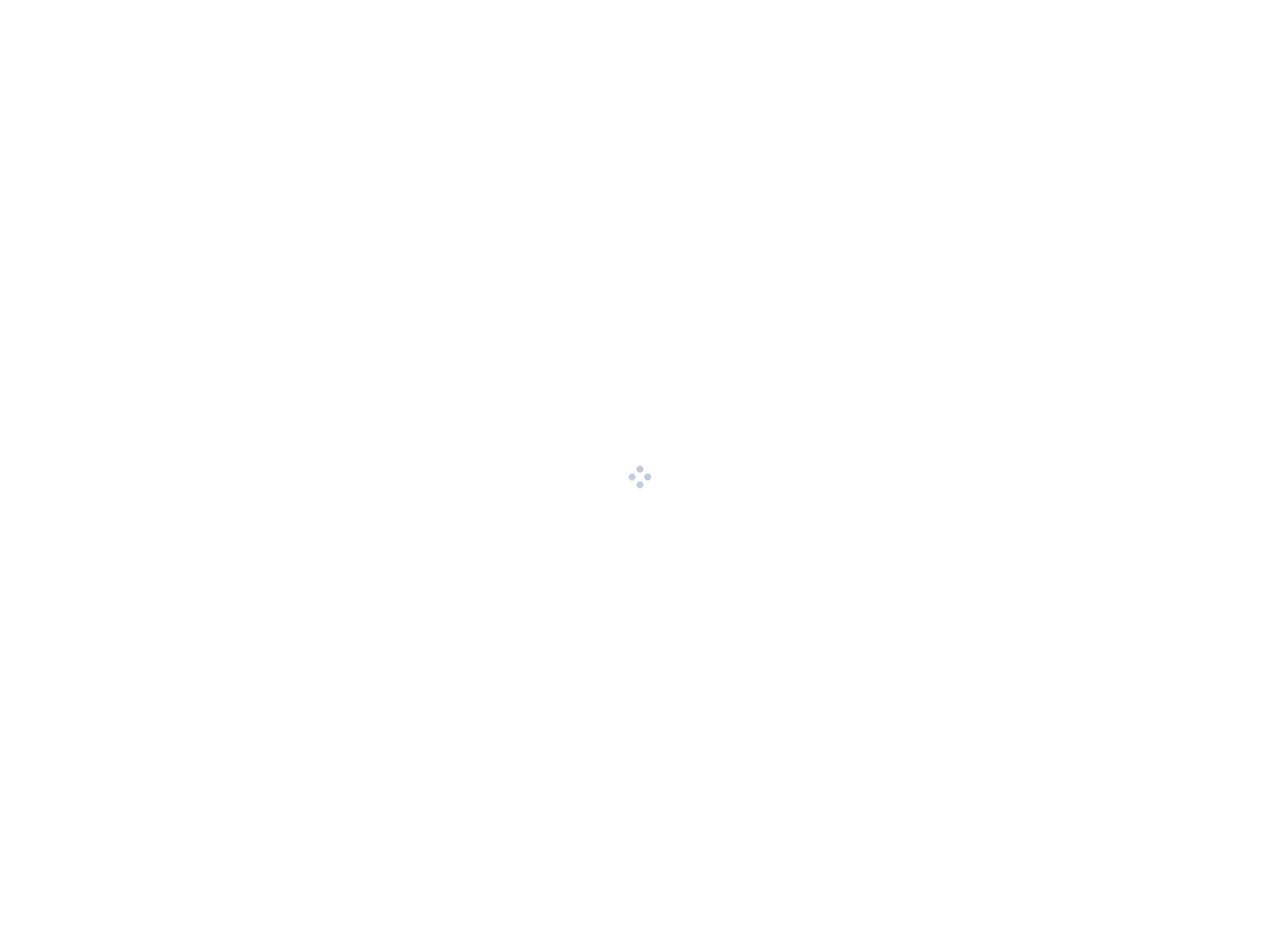scroll, scrollTop: 0, scrollLeft: 0, axis: both 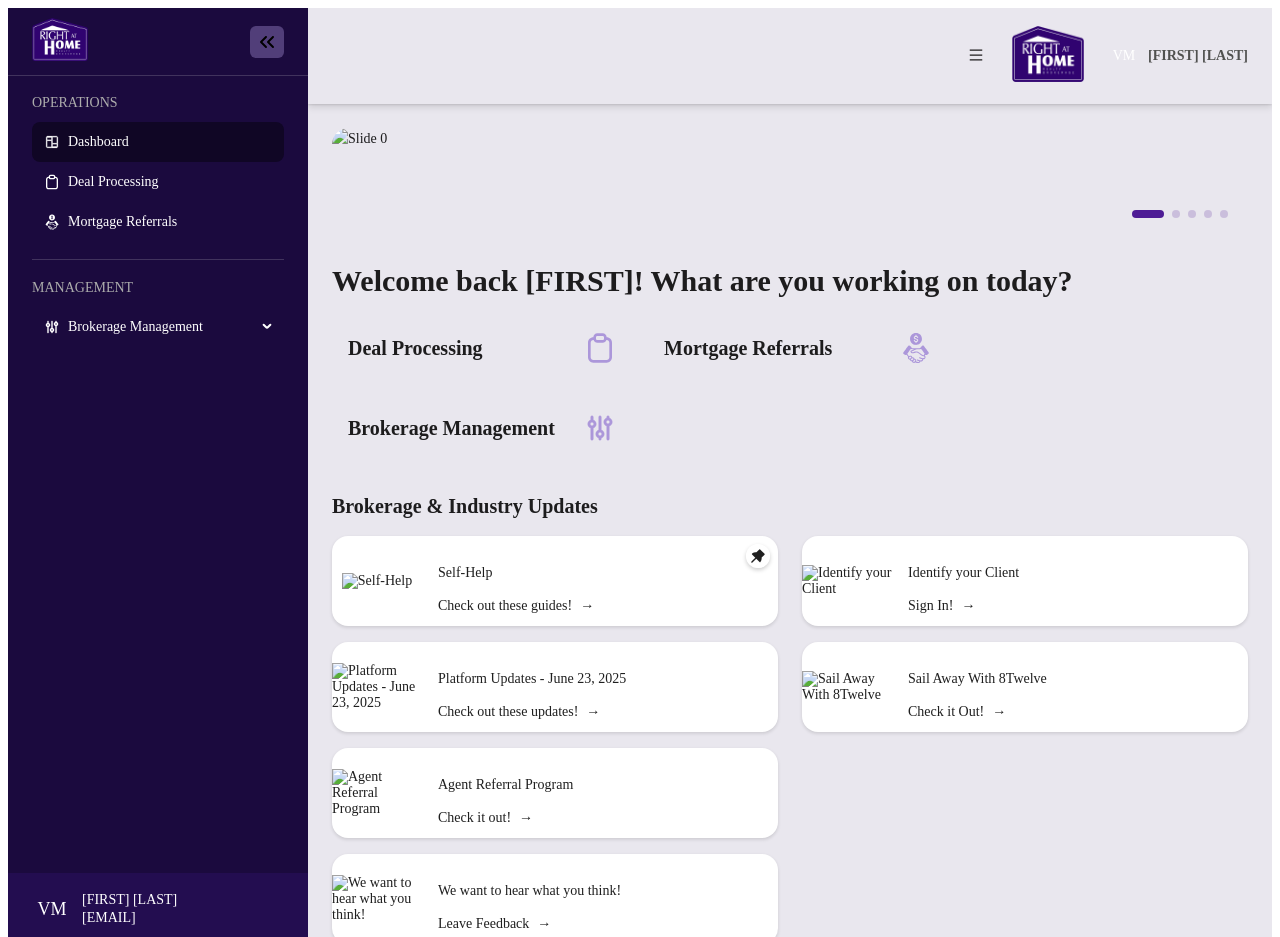 click on "Brokerage Management" at bounding box center [158, 327] 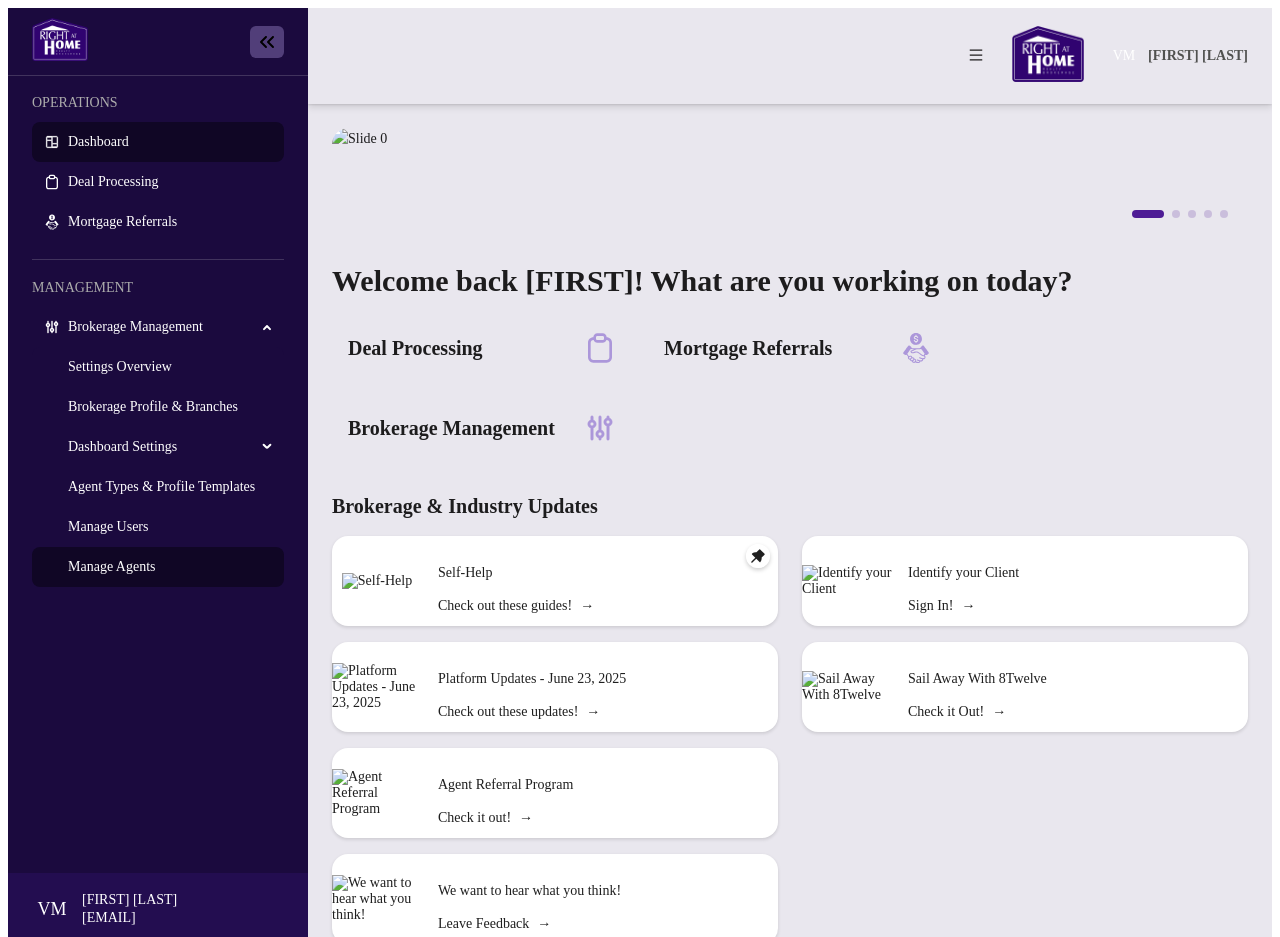 click on "Manage Agents" at bounding box center [111, 566] 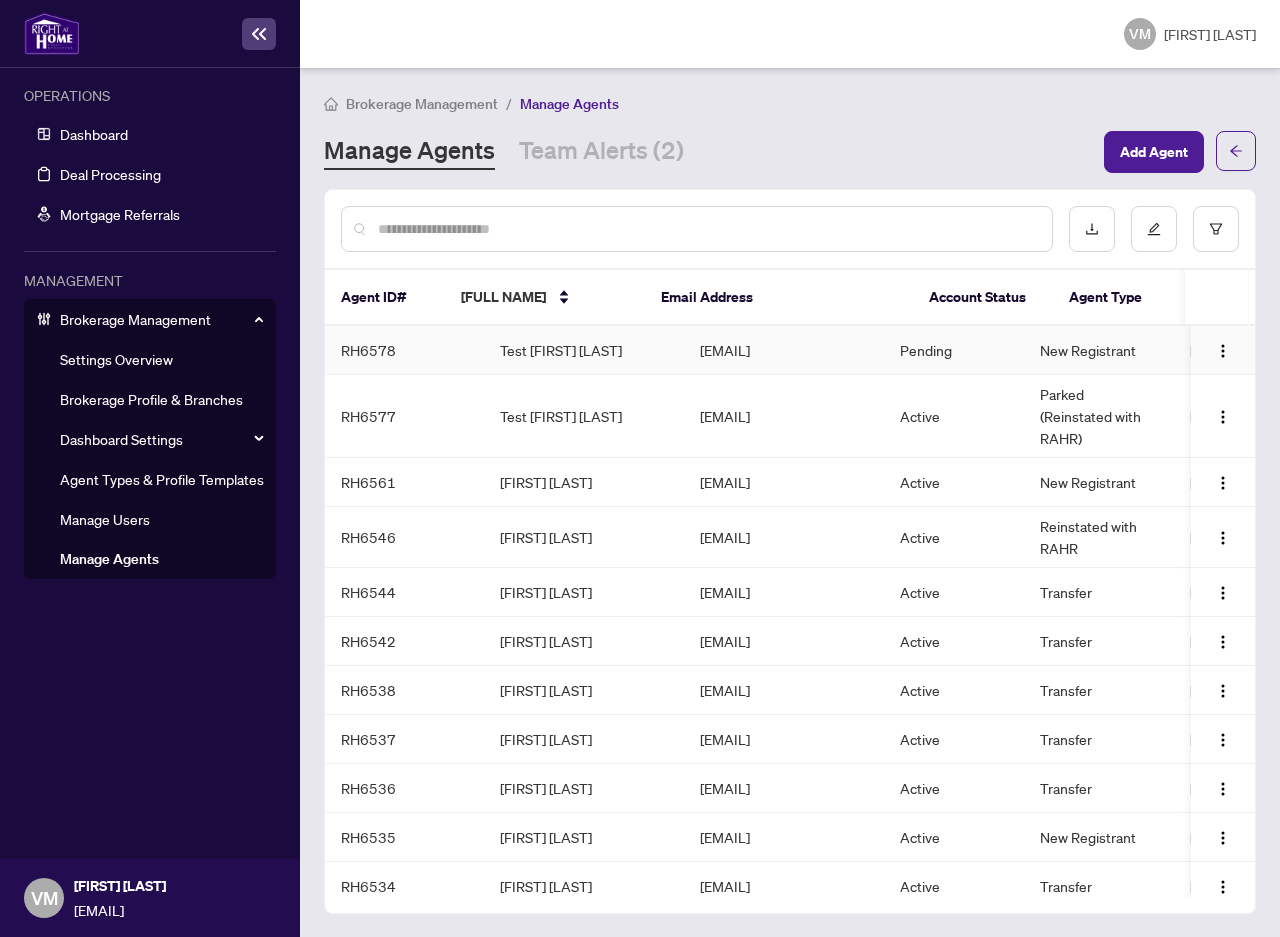 click on "Test [AGENT_ID] Agent" at bounding box center [584, 350] 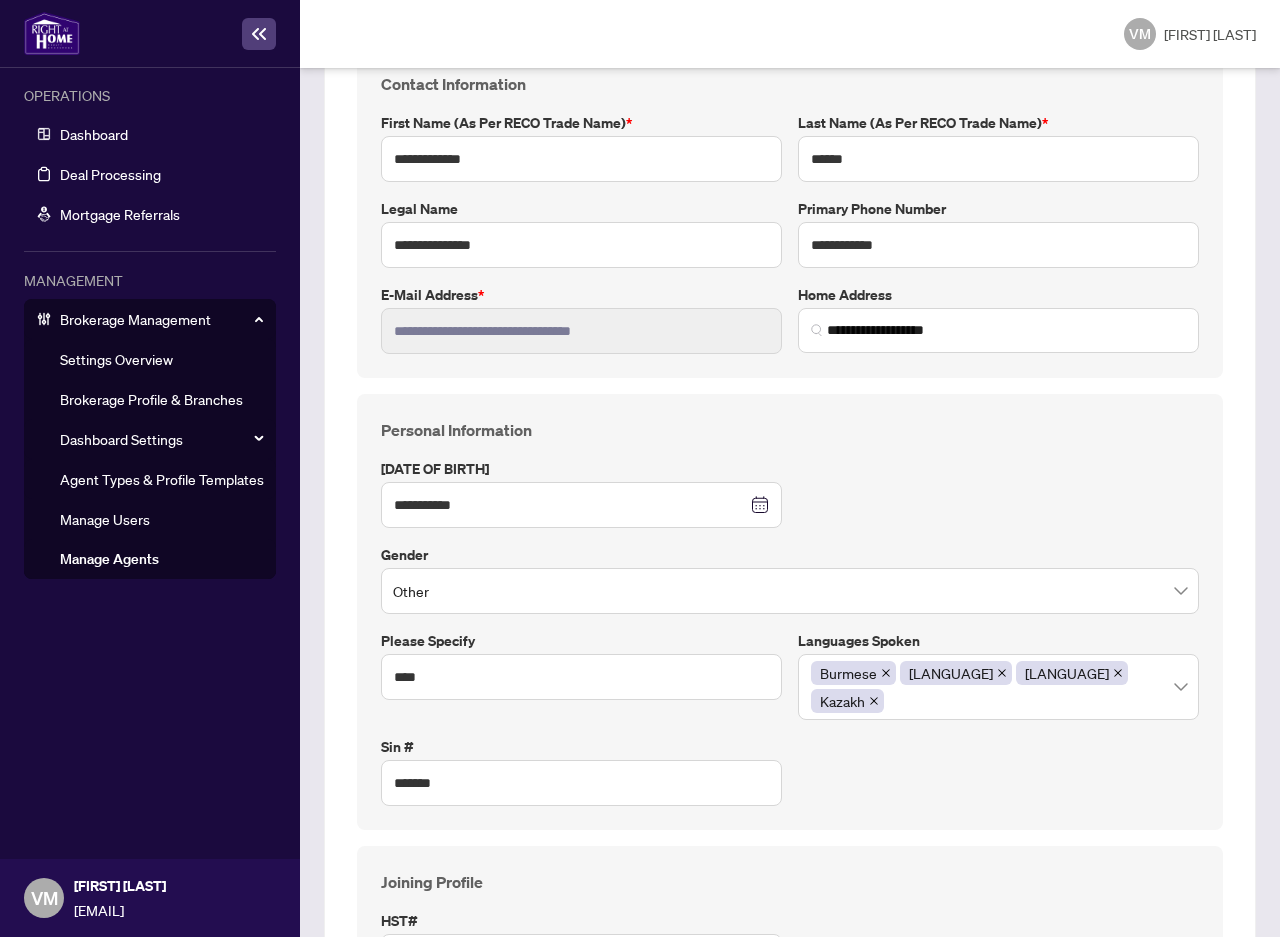scroll, scrollTop: 87, scrollLeft: 0, axis: vertical 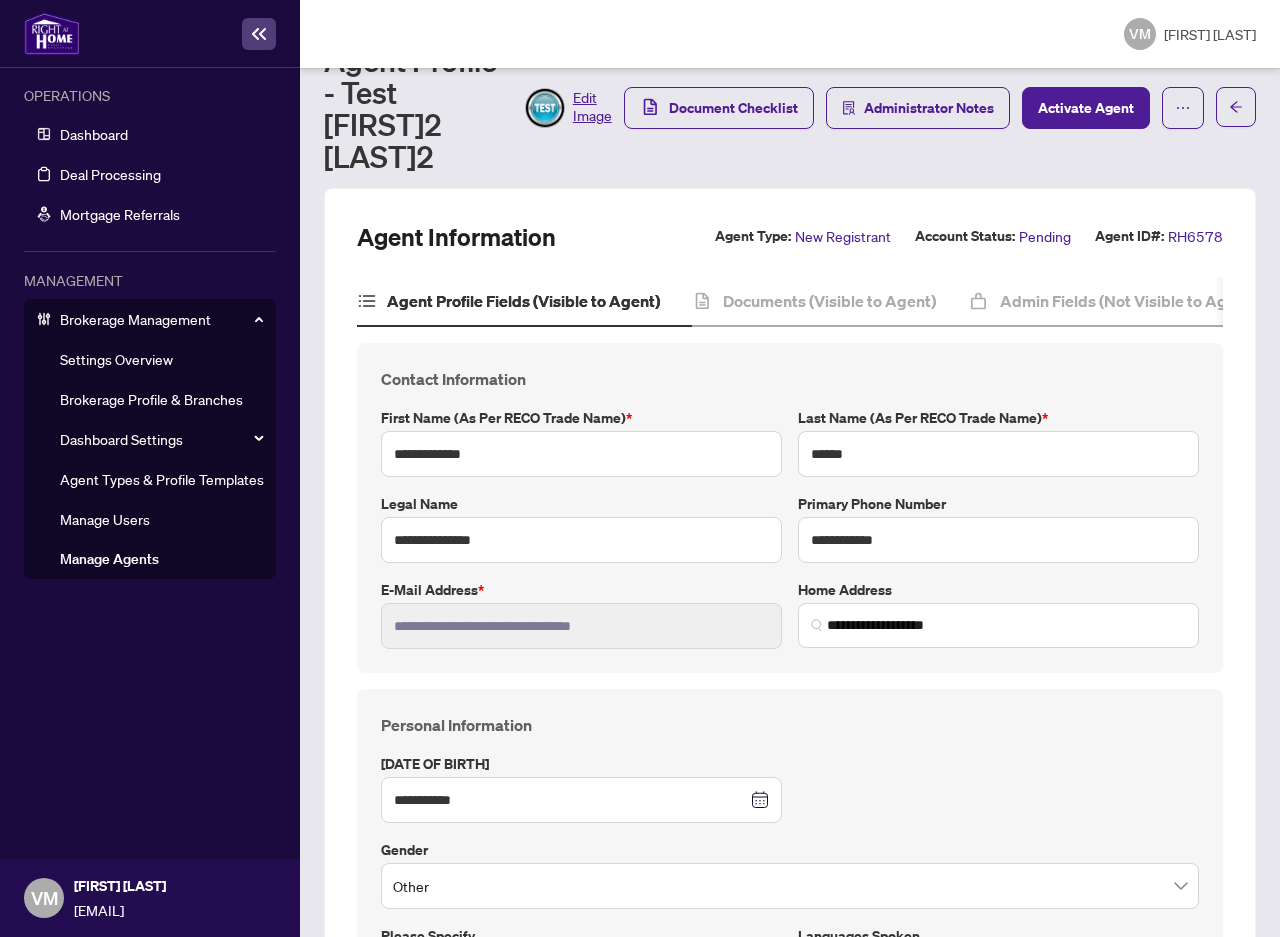 click on "Manage Agents" at bounding box center (109, 559) 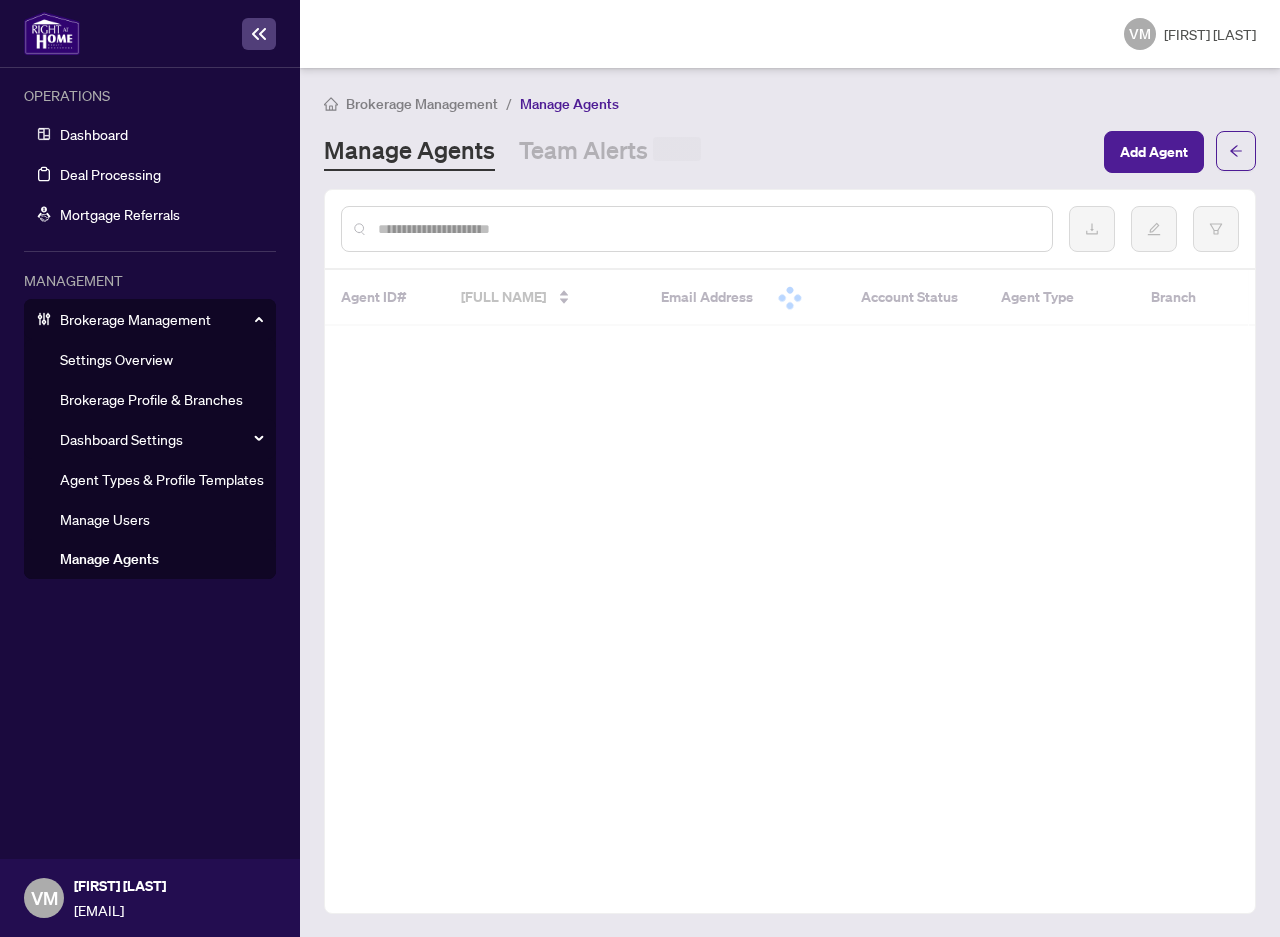 scroll, scrollTop: 0, scrollLeft: 0, axis: both 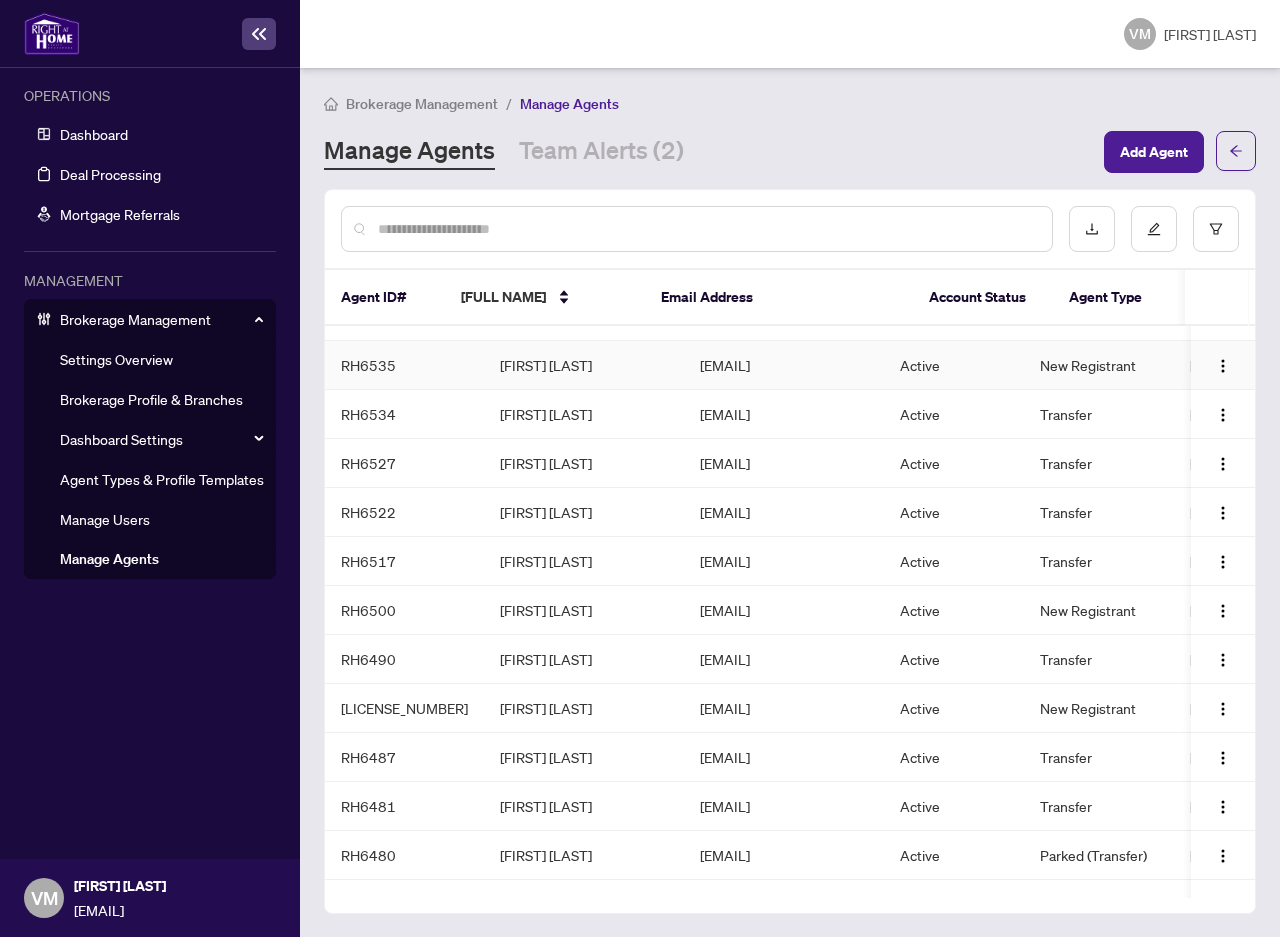 click on "[FIRST] [LAST]" at bounding box center (584, 365) 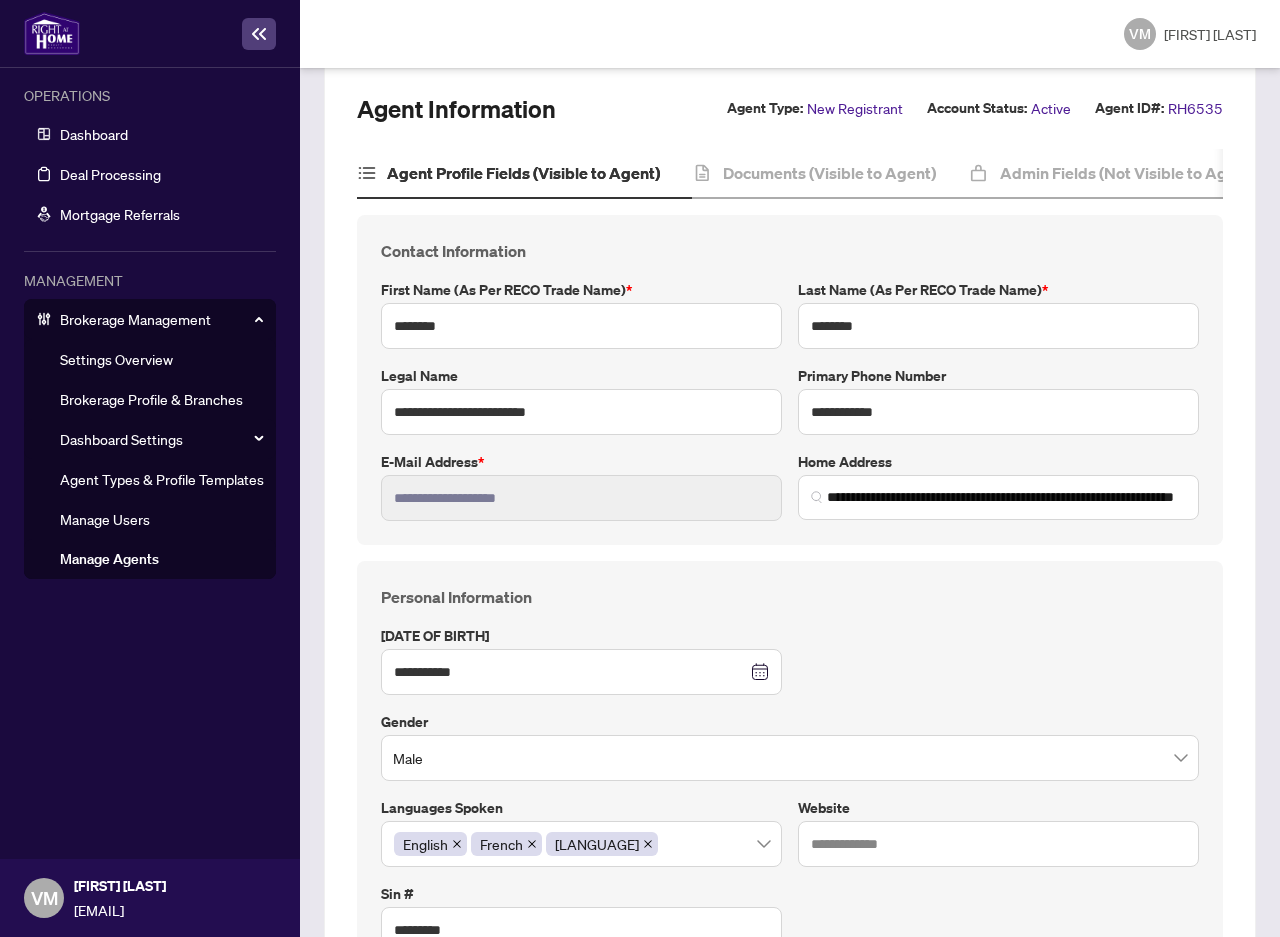 scroll, scrollTop: 0, scrollLeft: 0, axis: both 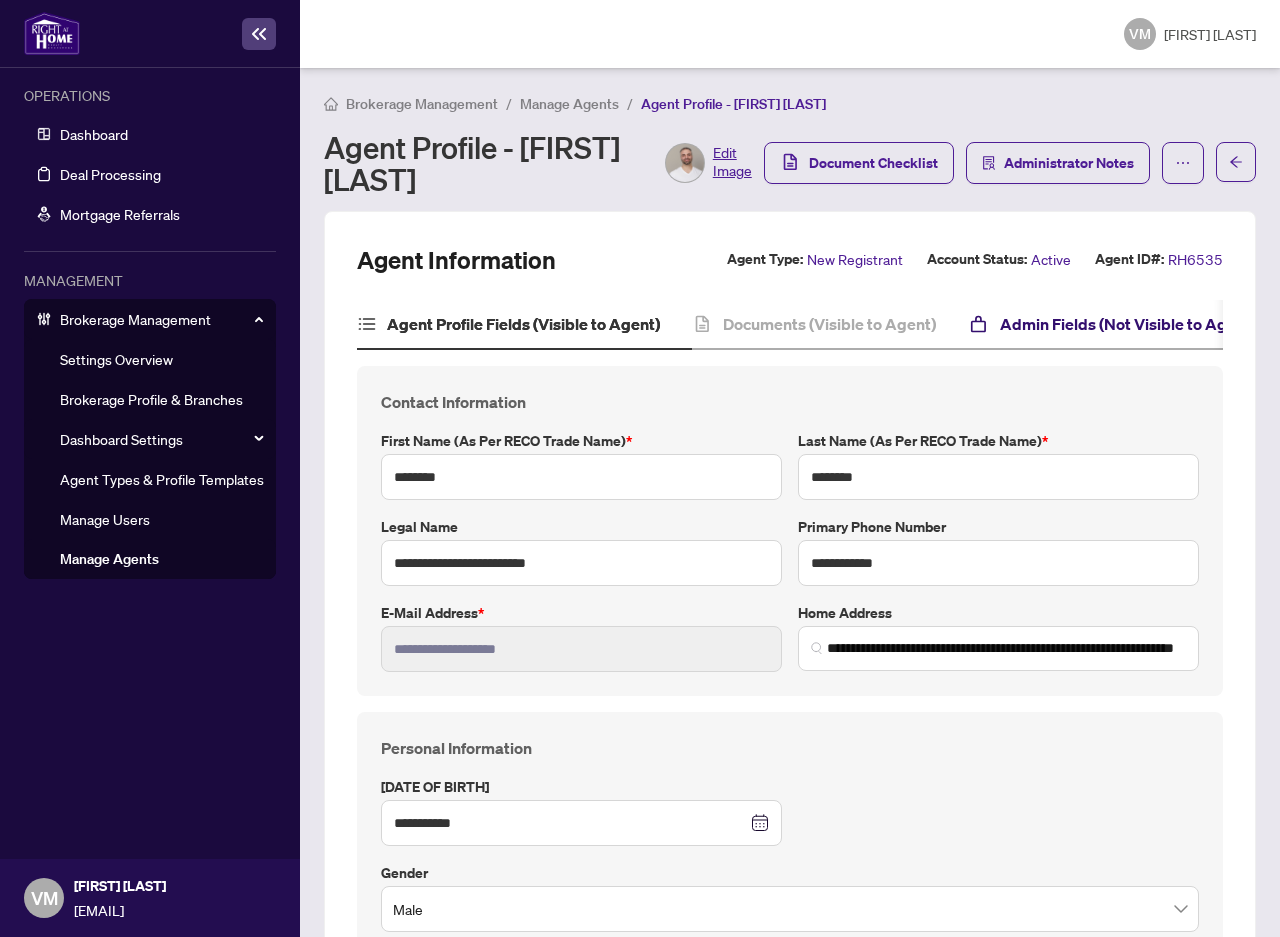 click on "Admin Fields (Not Visible to Agent)" at bounding box center [1128, 324] 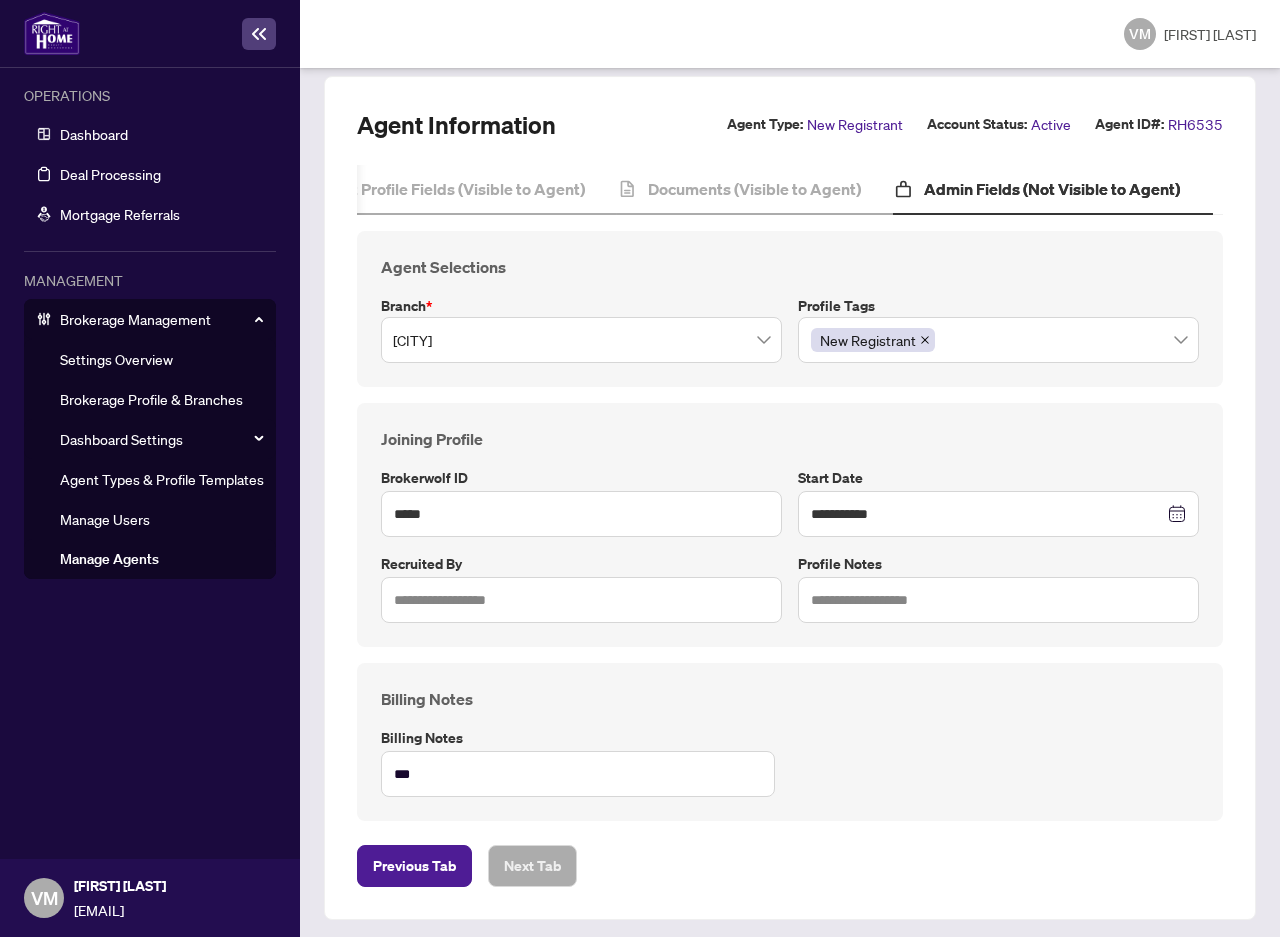 scroll, scrollTop: 141, scrollLeft: 0, axis: vertical 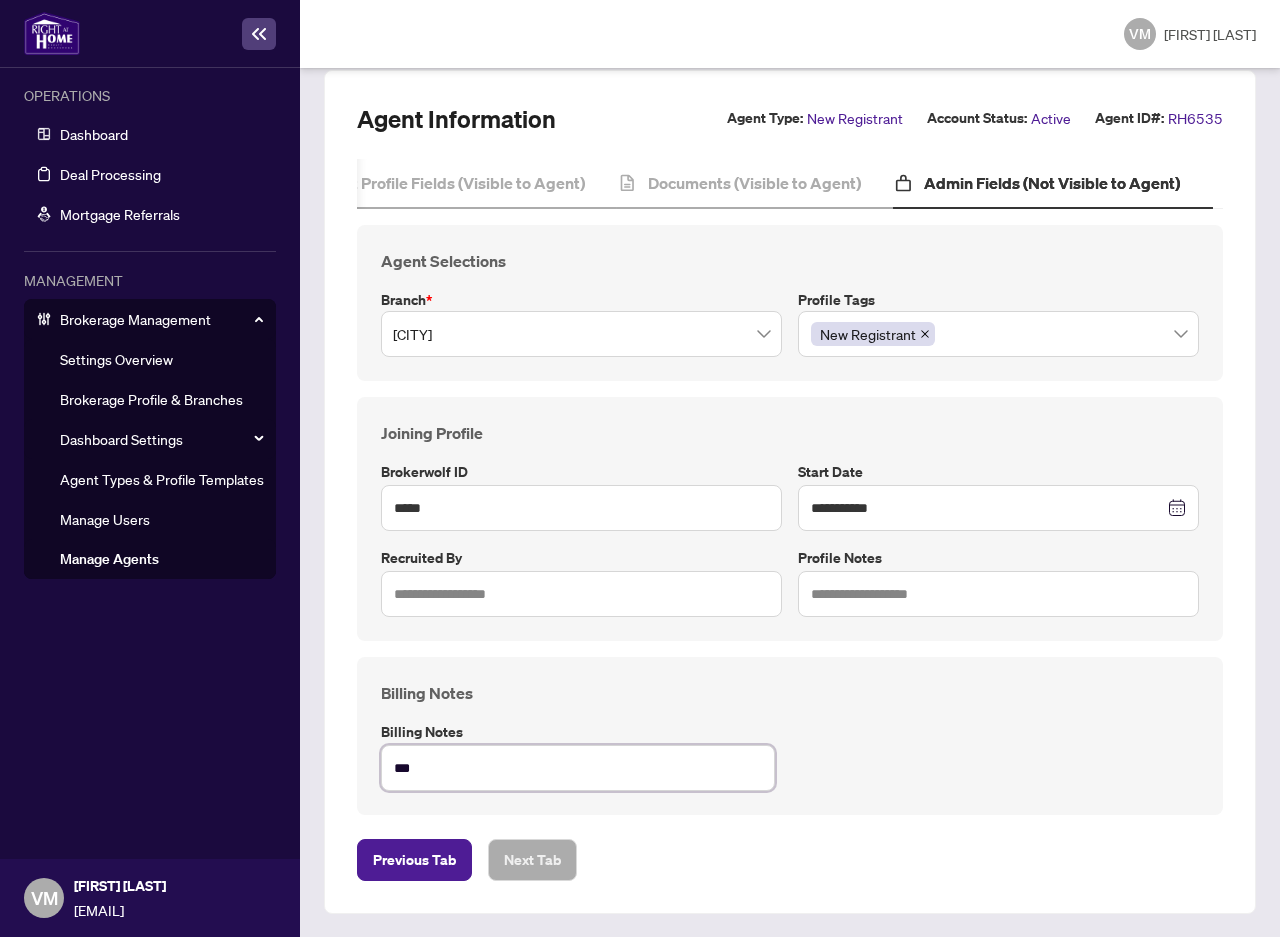 click on "***" at bounding box center [578, 768] 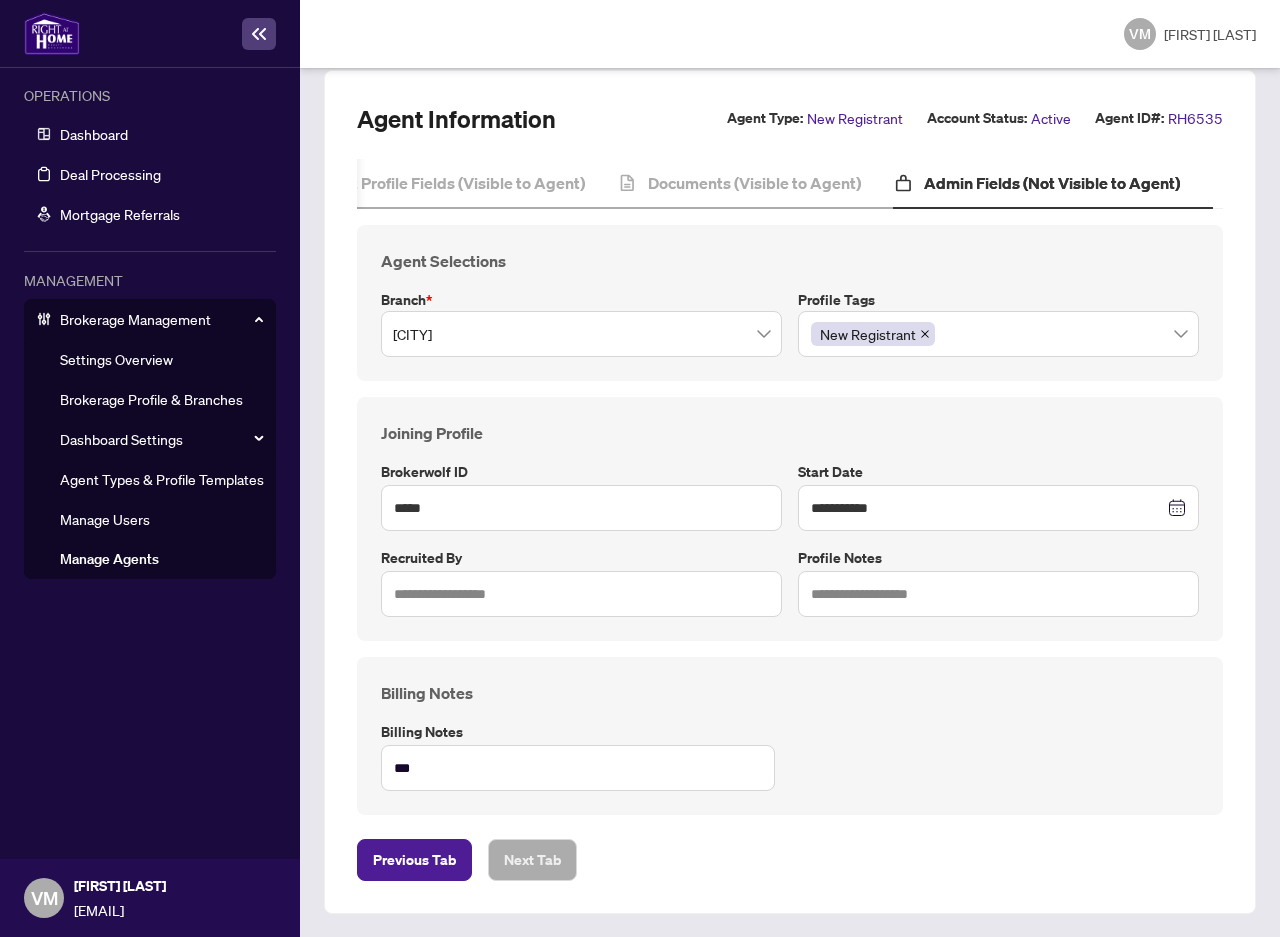 click on "Billing Notes Billing Notes ***" at bounding box center [790, 519] 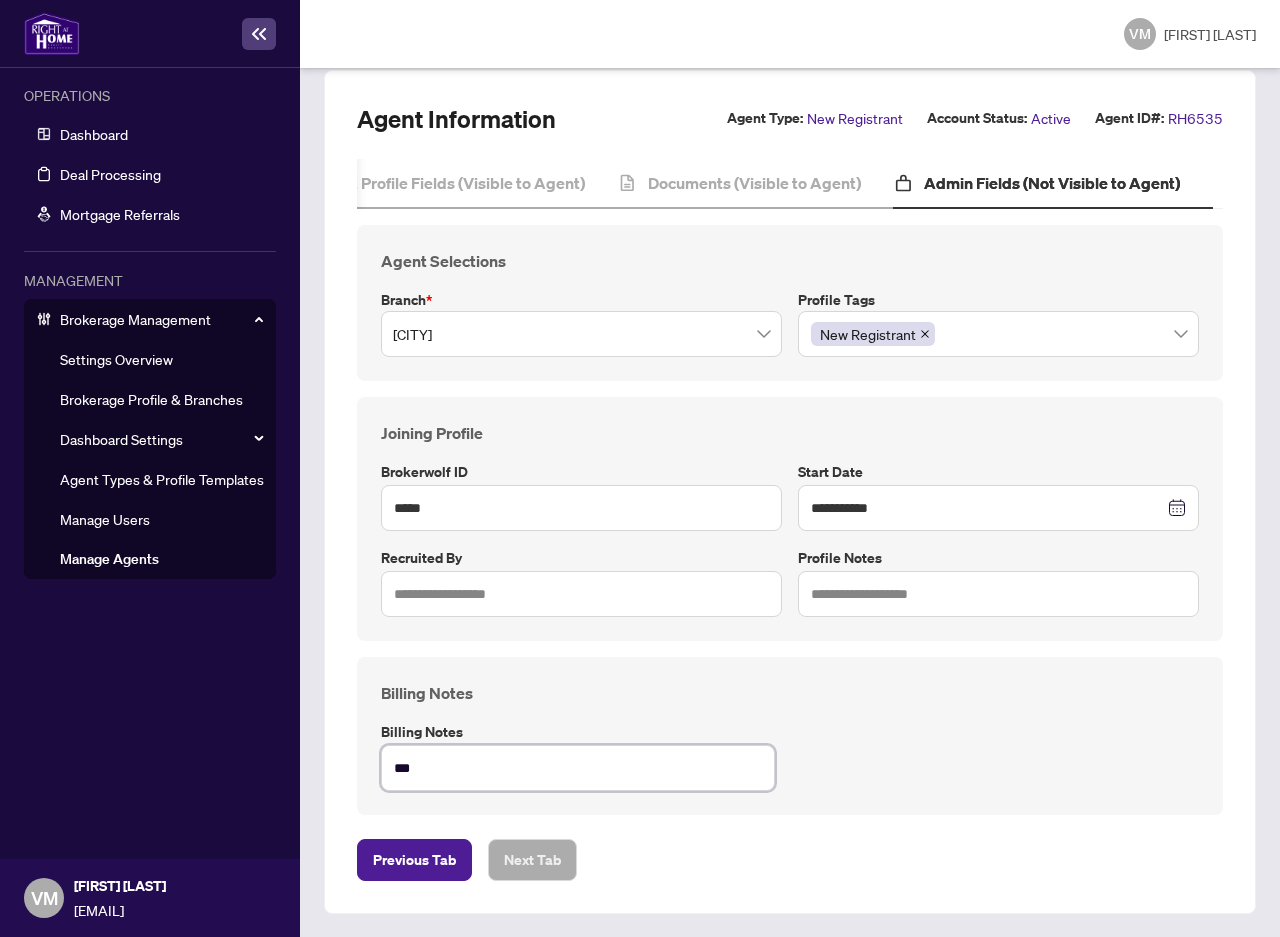 click on "***" at bounding box center (578, 768) 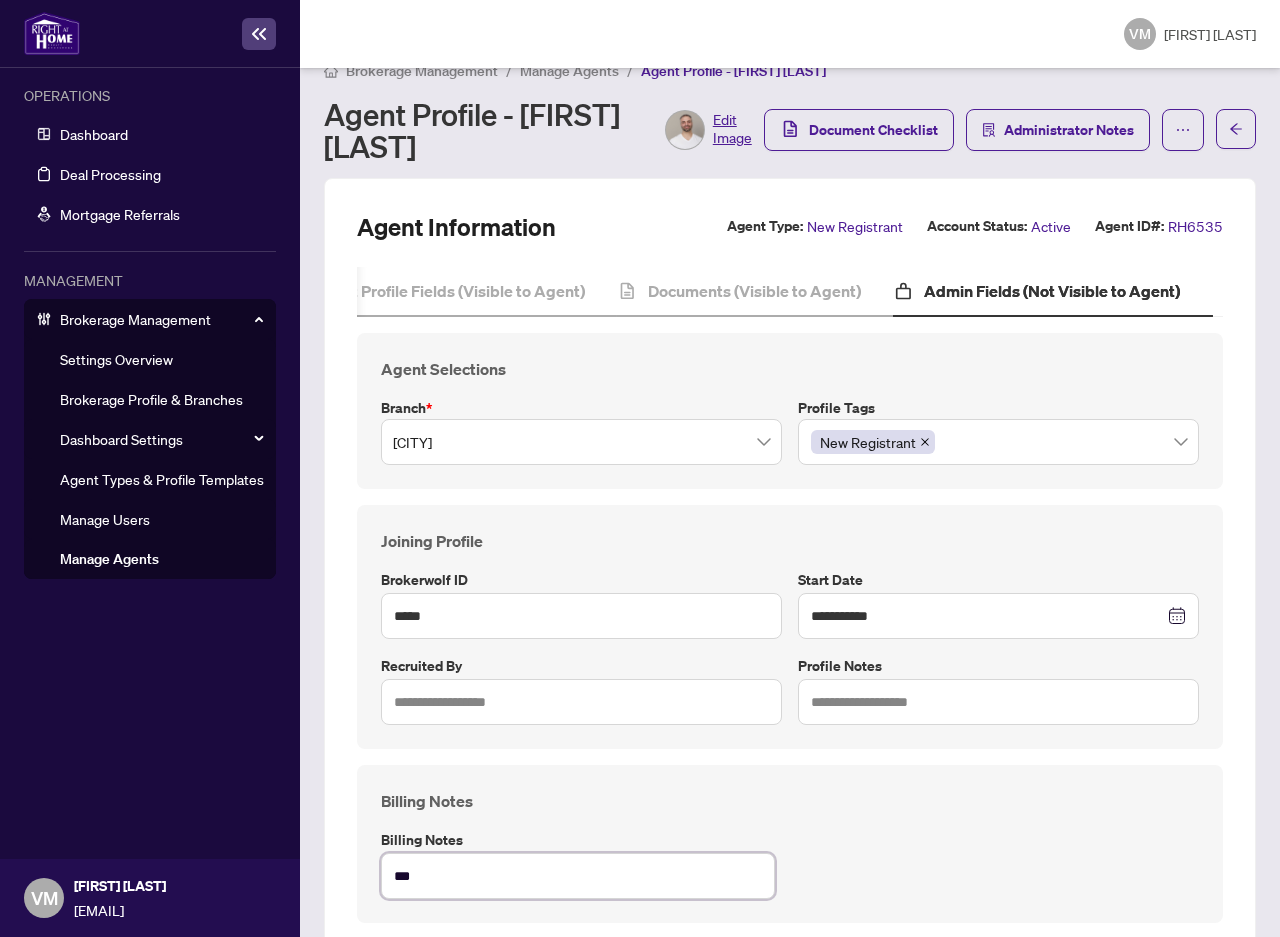 scroll, scrollTop: 16, scrollLeft: 0, axis: vertical 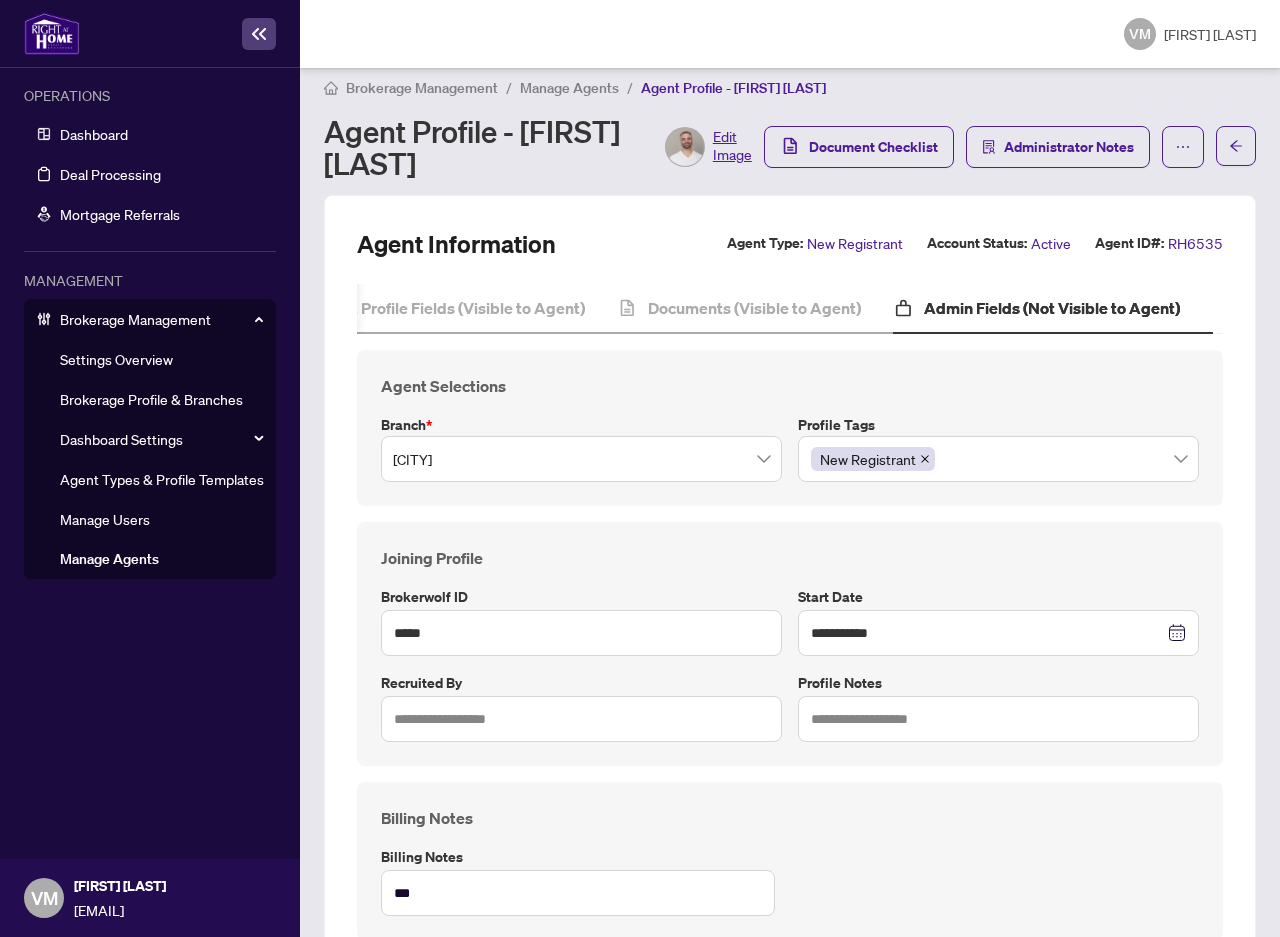click on "Manage Agents" at bounding box center (109, 559) 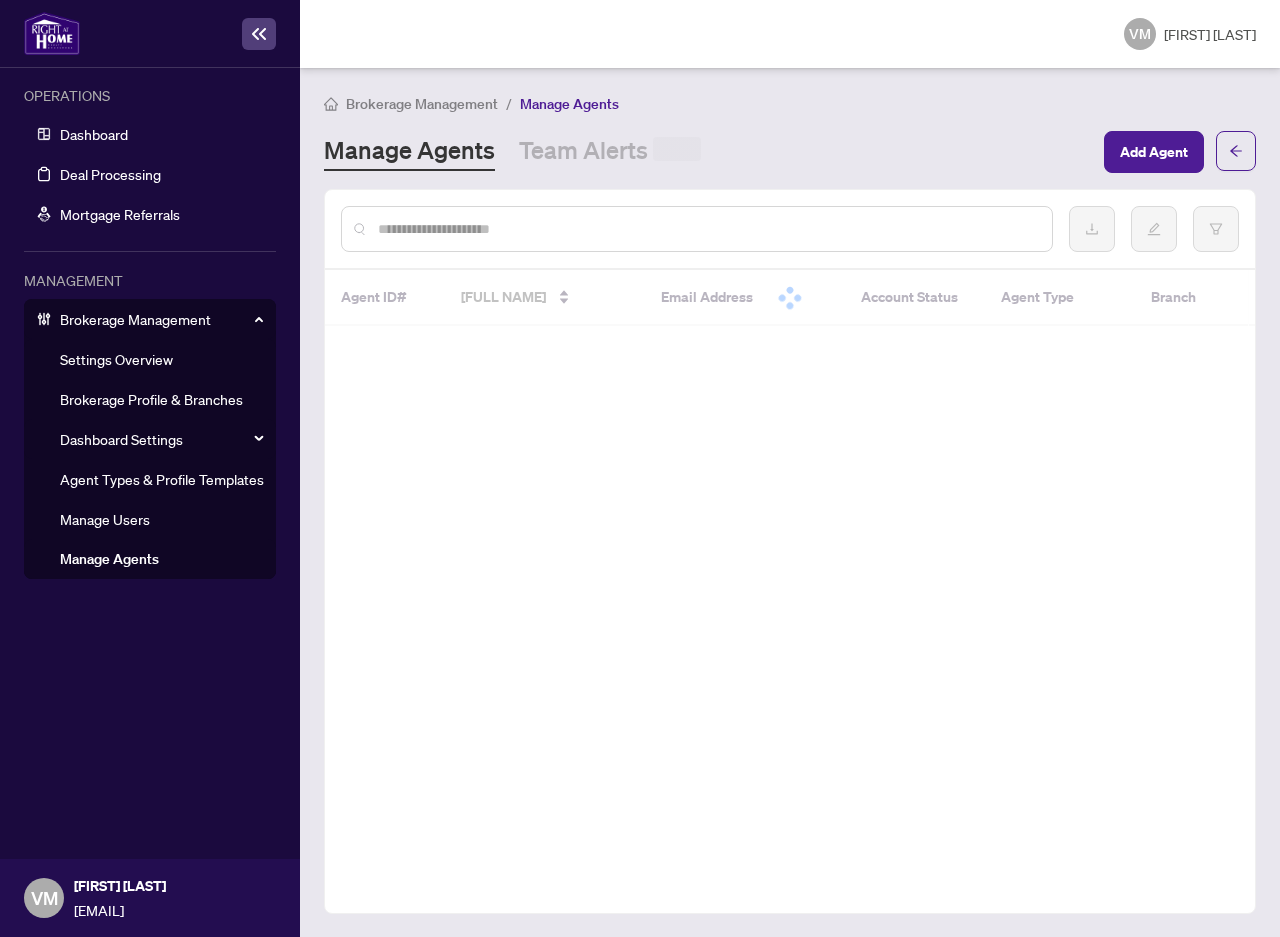 scroll, scrollTop: 0, scrollLeft: 0, axis: both 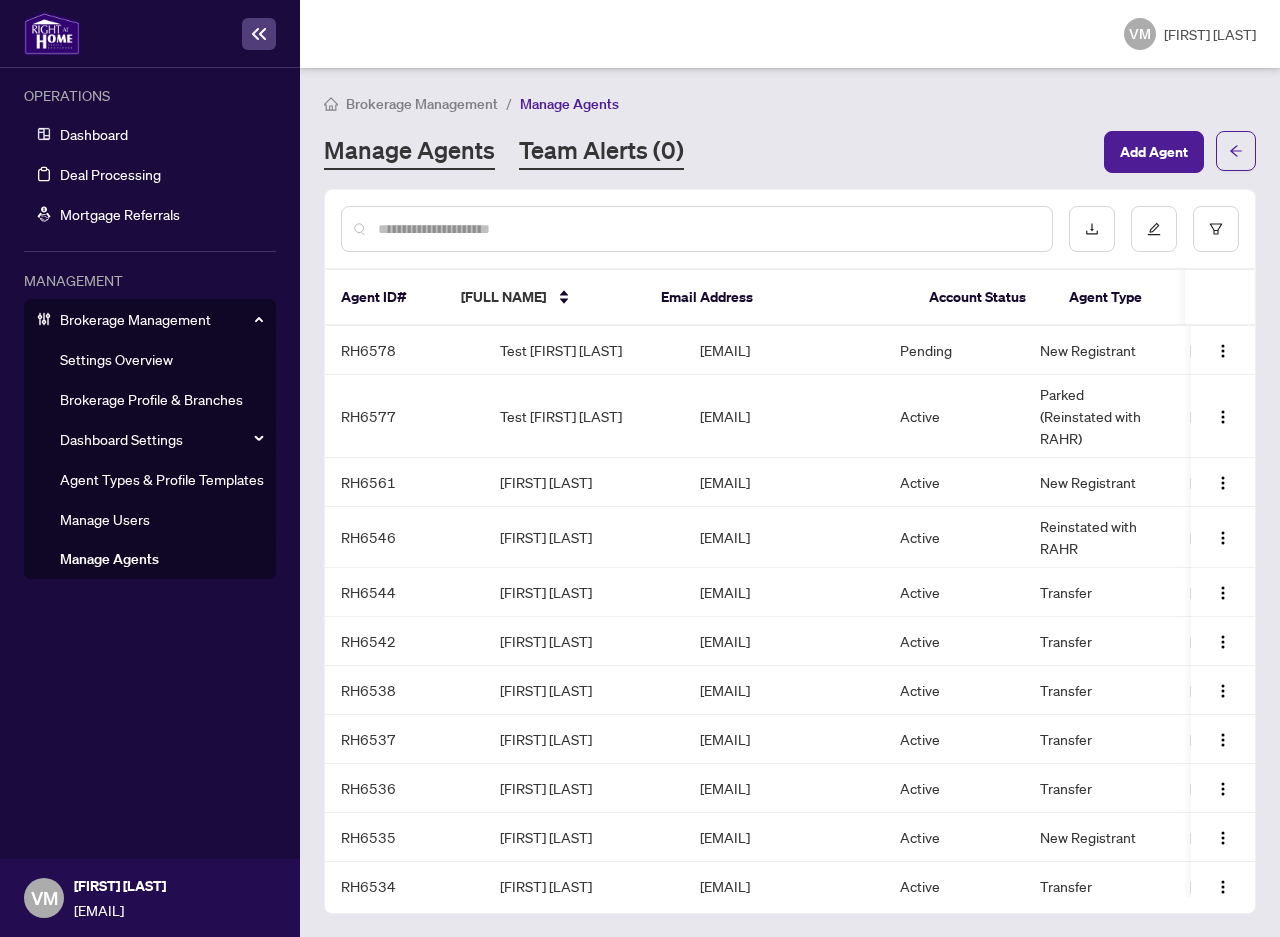 click on "Team Alerts   (0)" at bounding box center [601, 152] 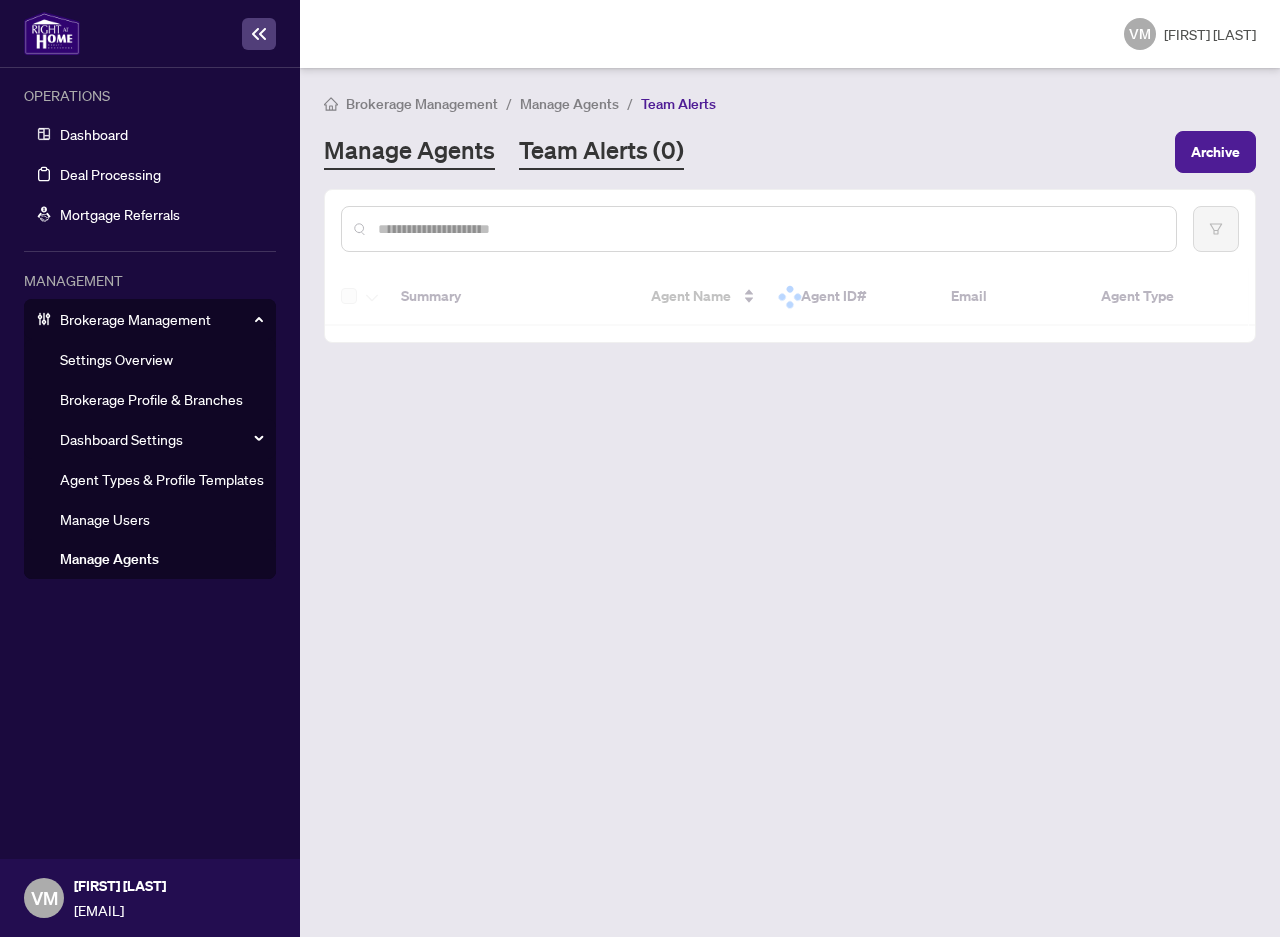 click on "Manage Agents" at bounding box center (409, 152) 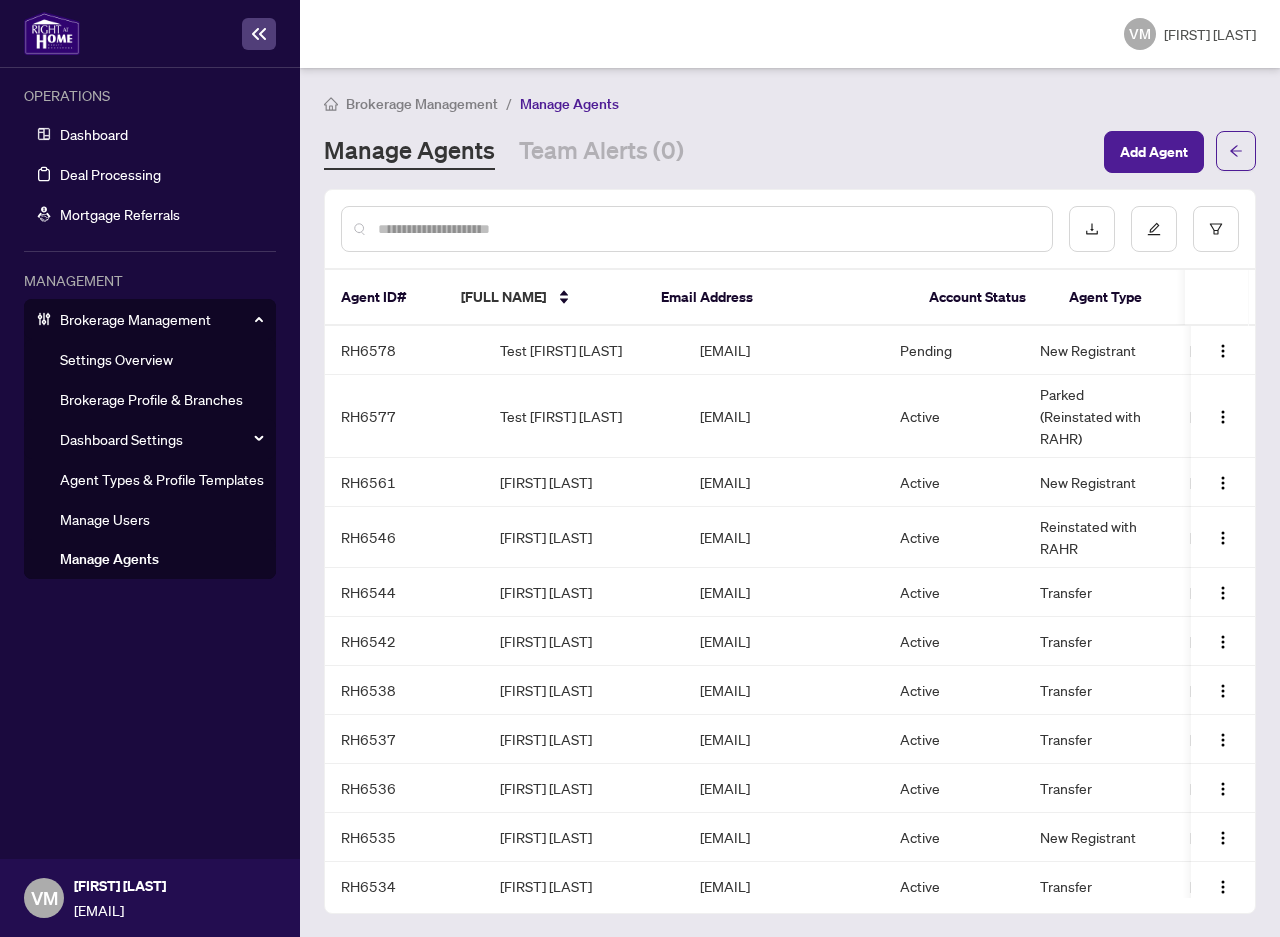 click at bounding box center [707, 229] 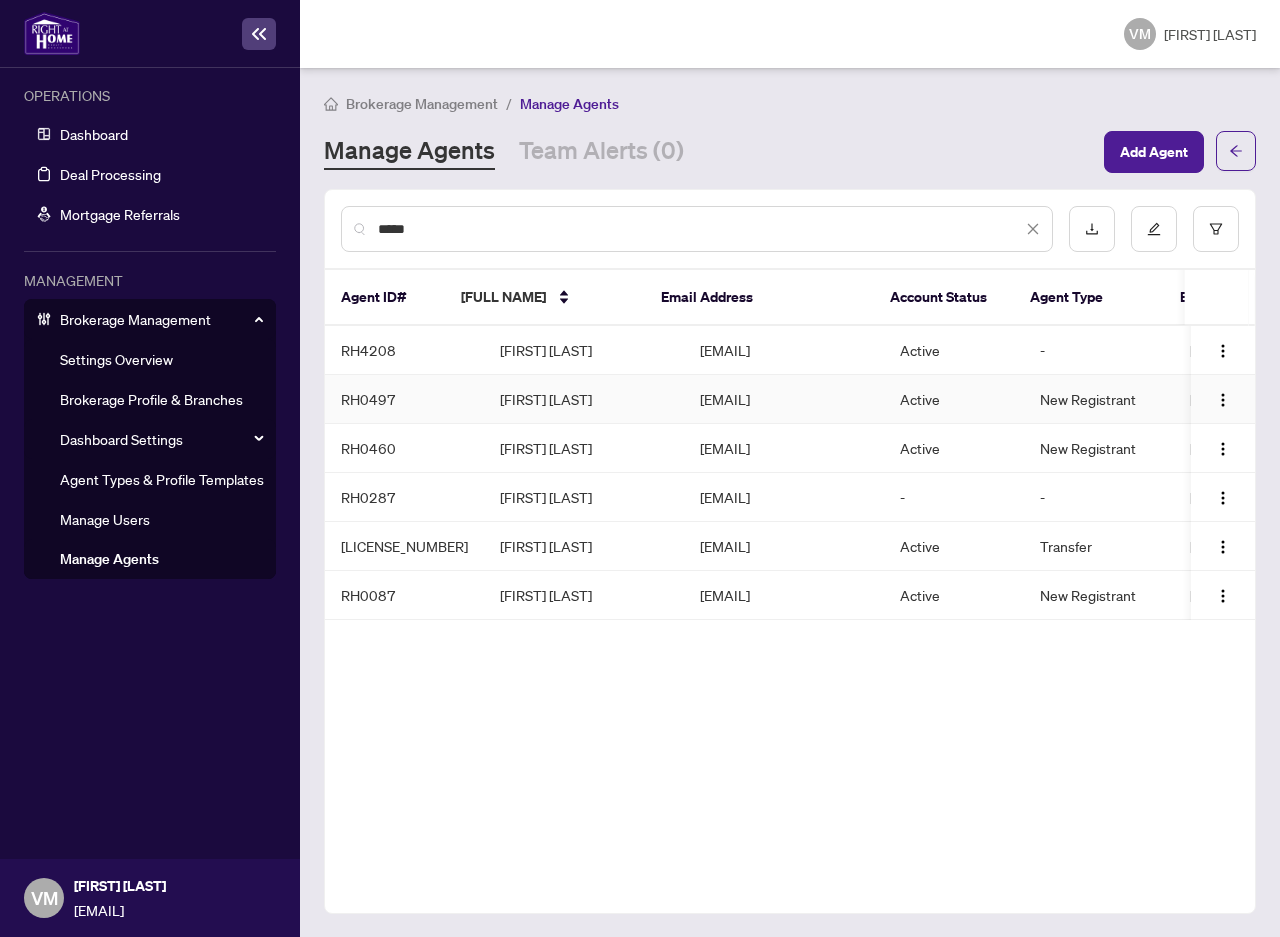 type on "*****" 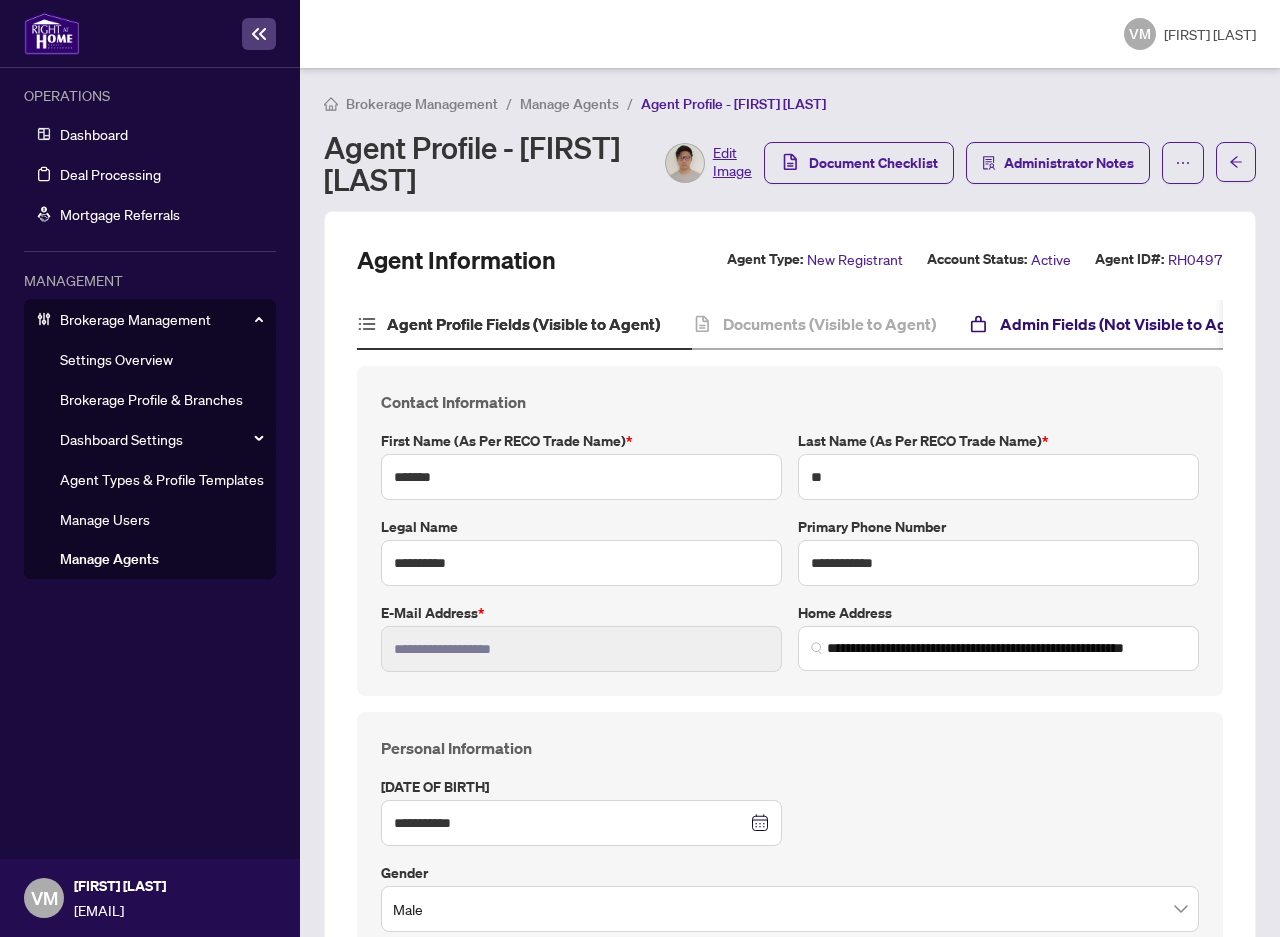 click on "Admin Fields (Not Visible to Agent)" at bounding box center (1128, 324) 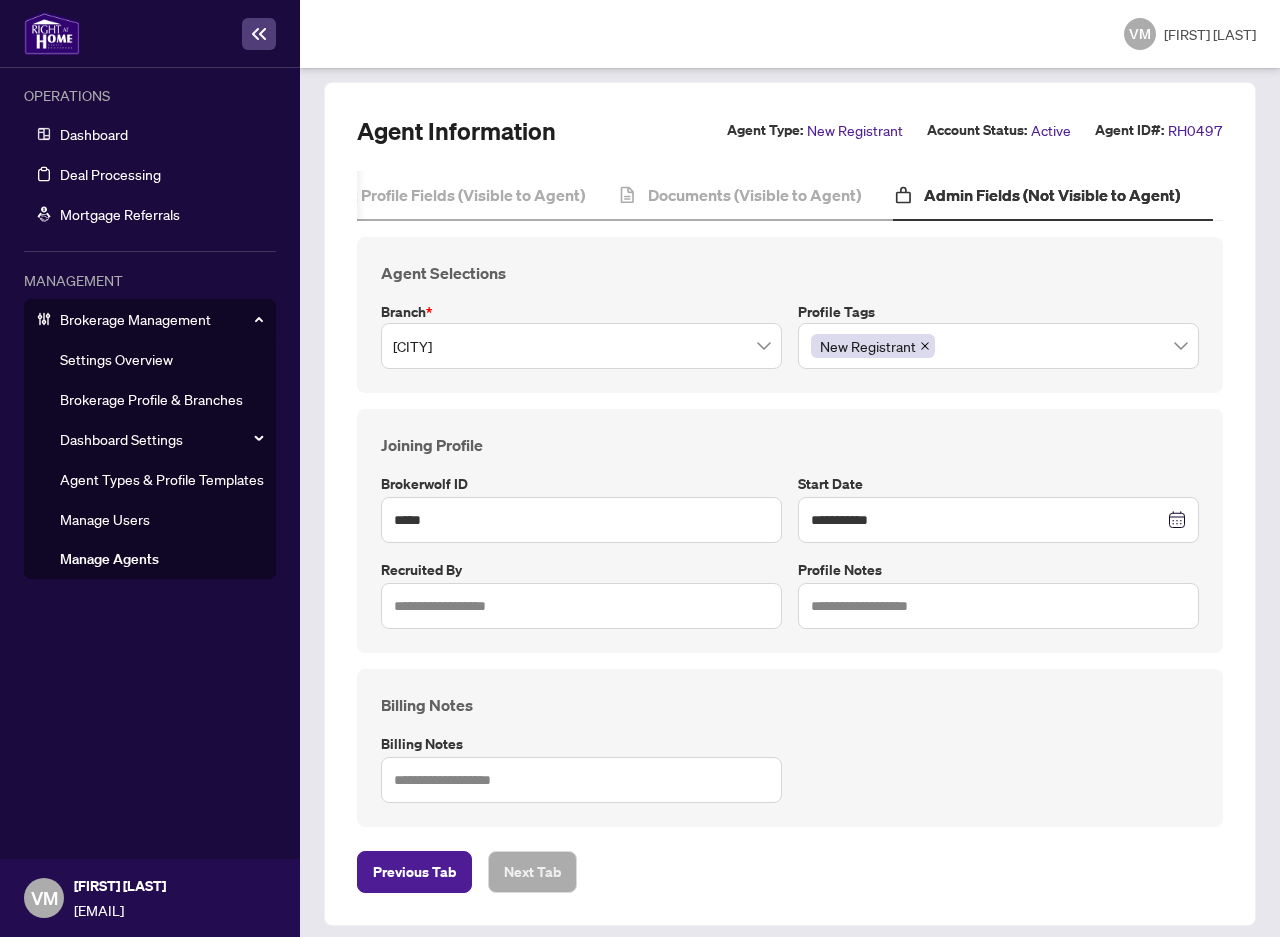 scroll, scrollTop: 141, scrollLeft: 0, axis: vertical 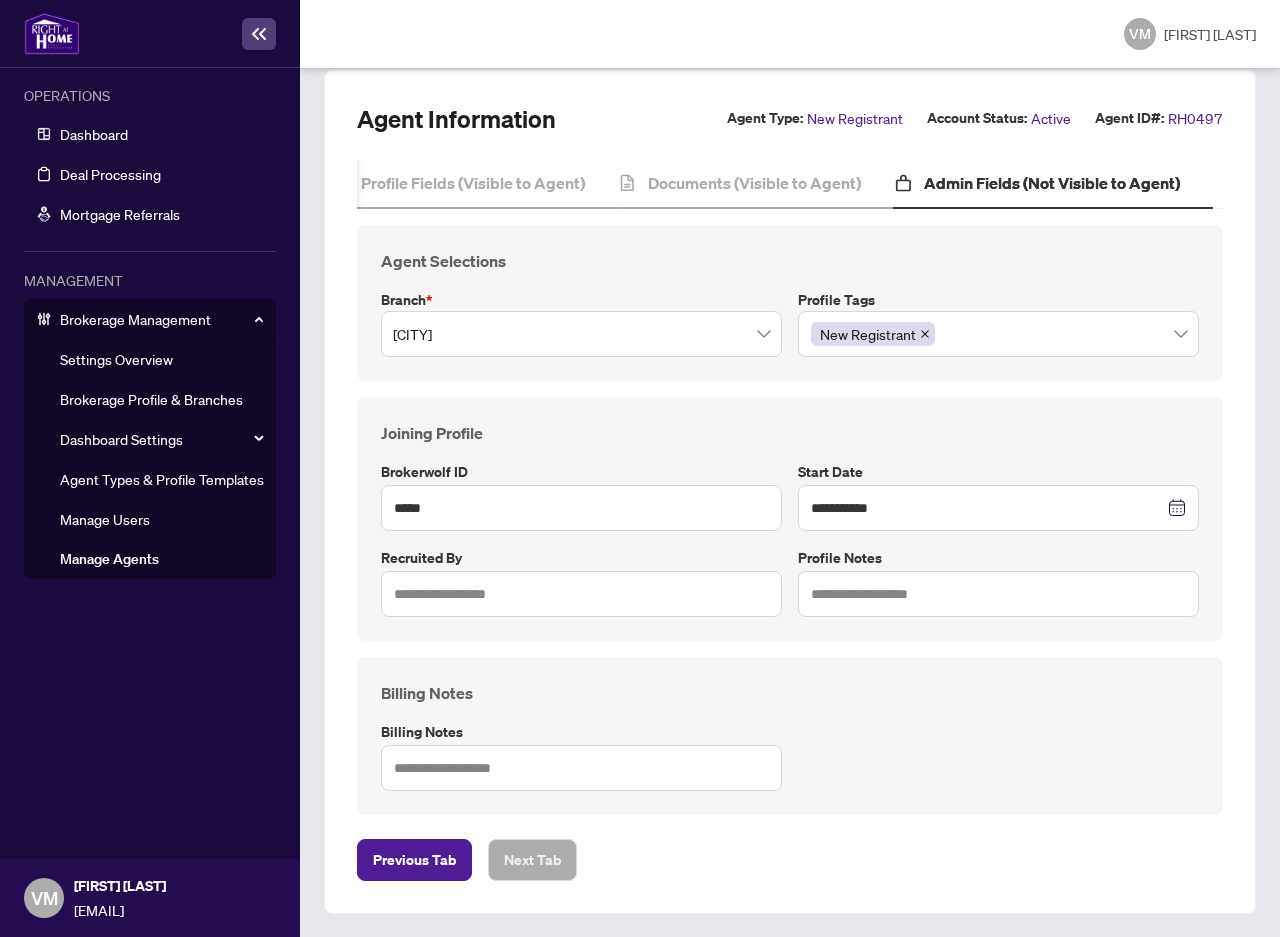 click on "Manage Agents" at bounding box center (109, 559) 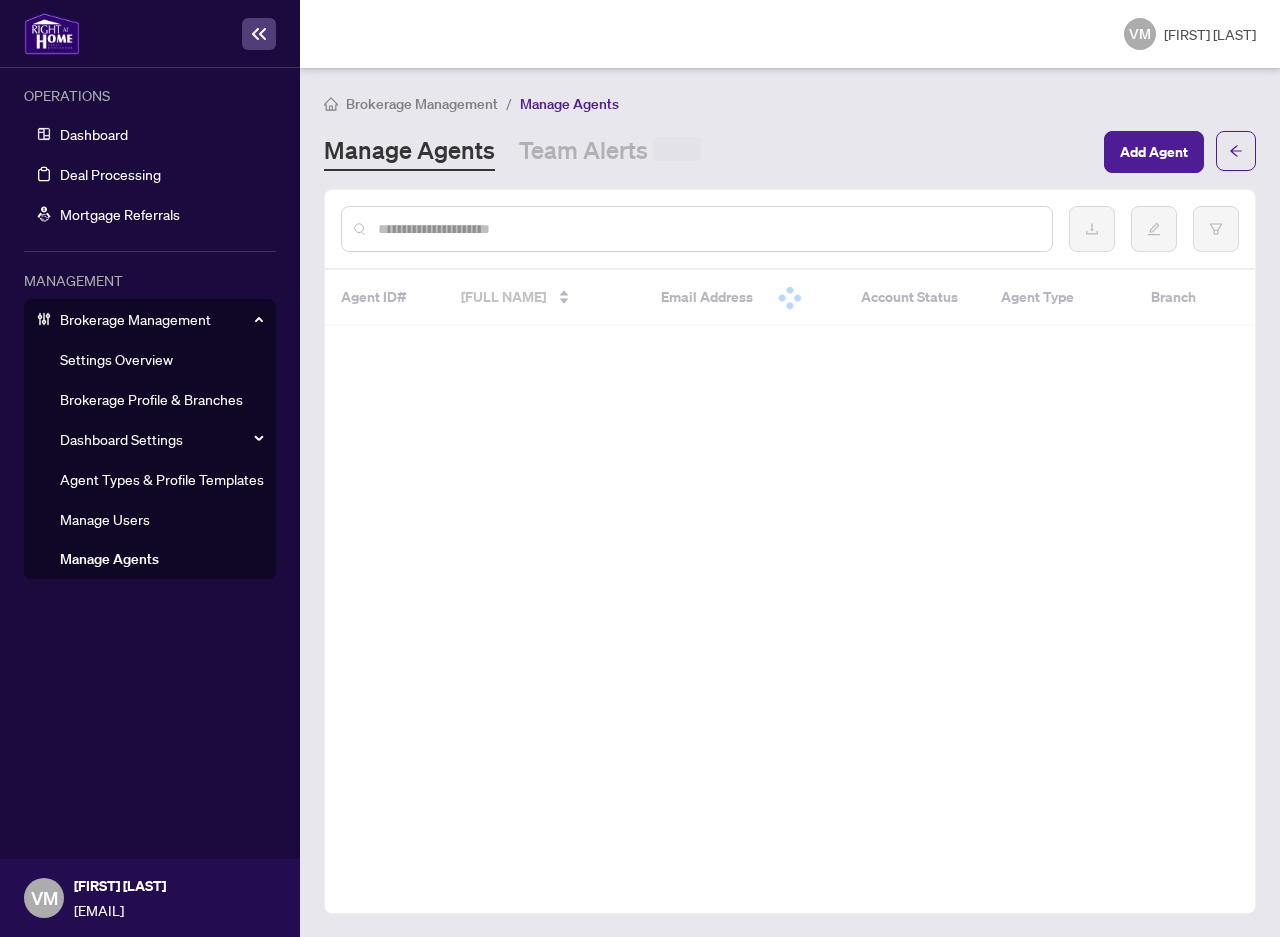 scroll, scrollTop: 0, scrollLeft: 0, axis: both 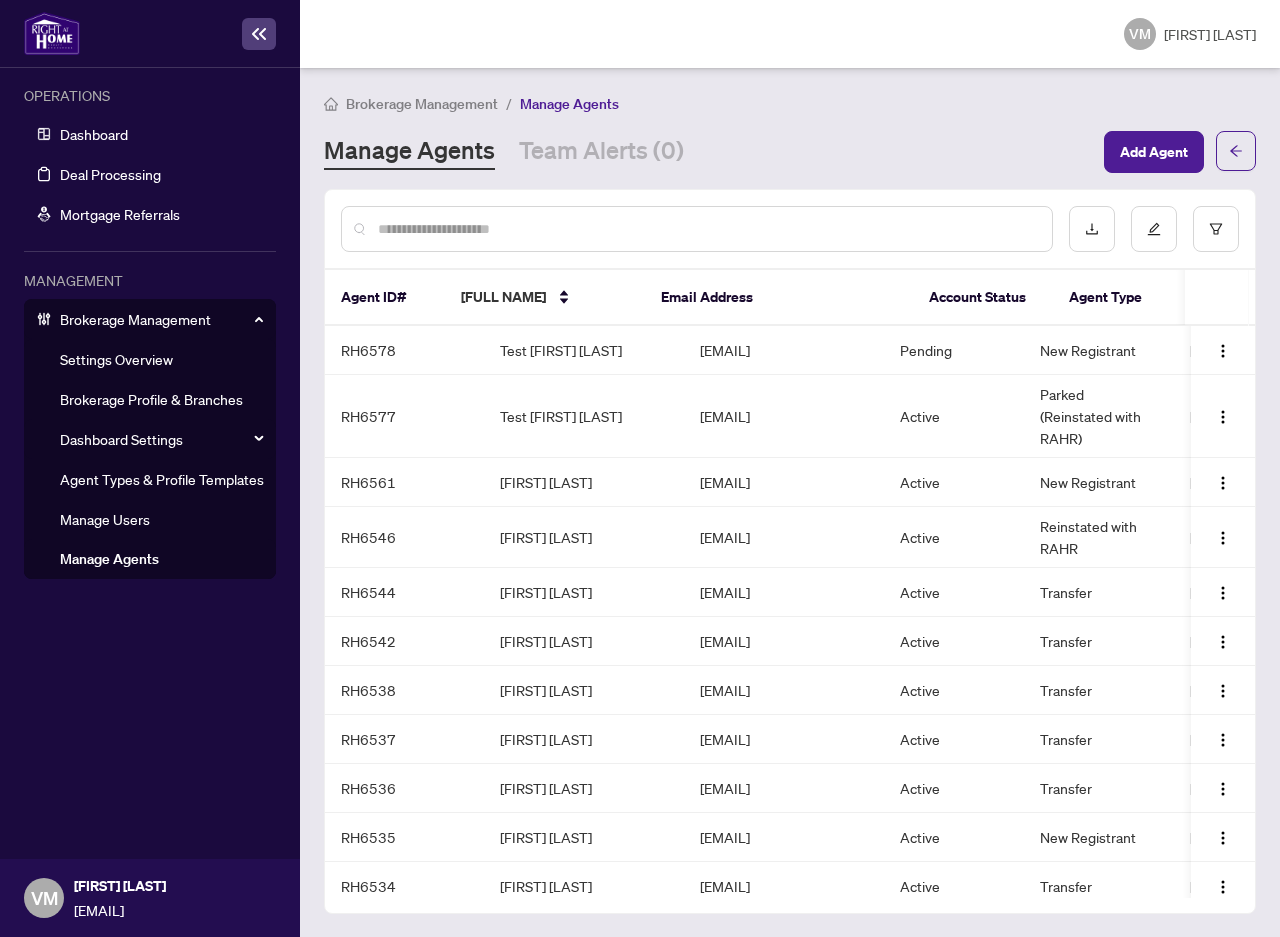 click at bounding box center [707, 229] 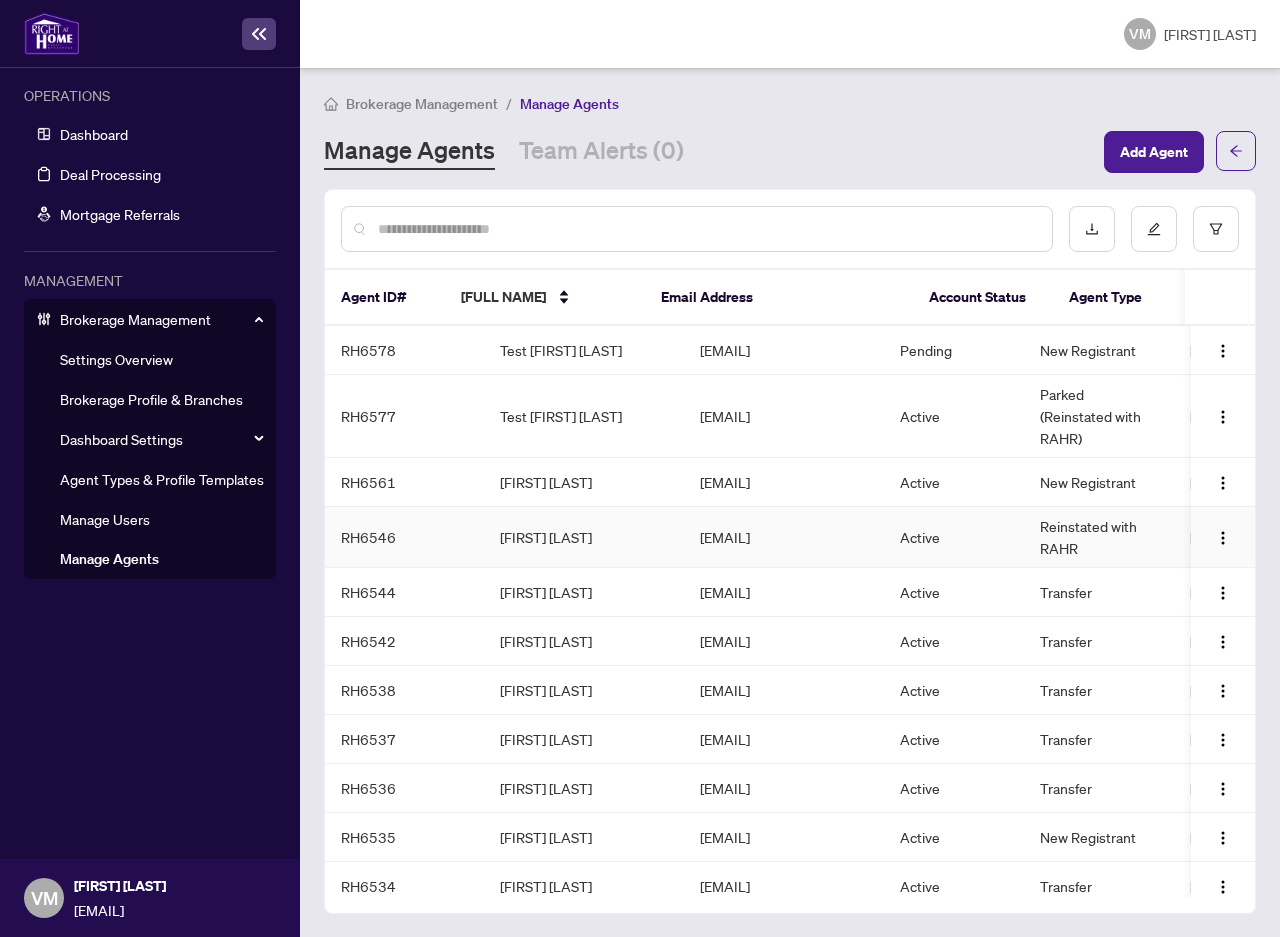 click on "[FIRST] [LAST]" at bounding box center [584, 537] 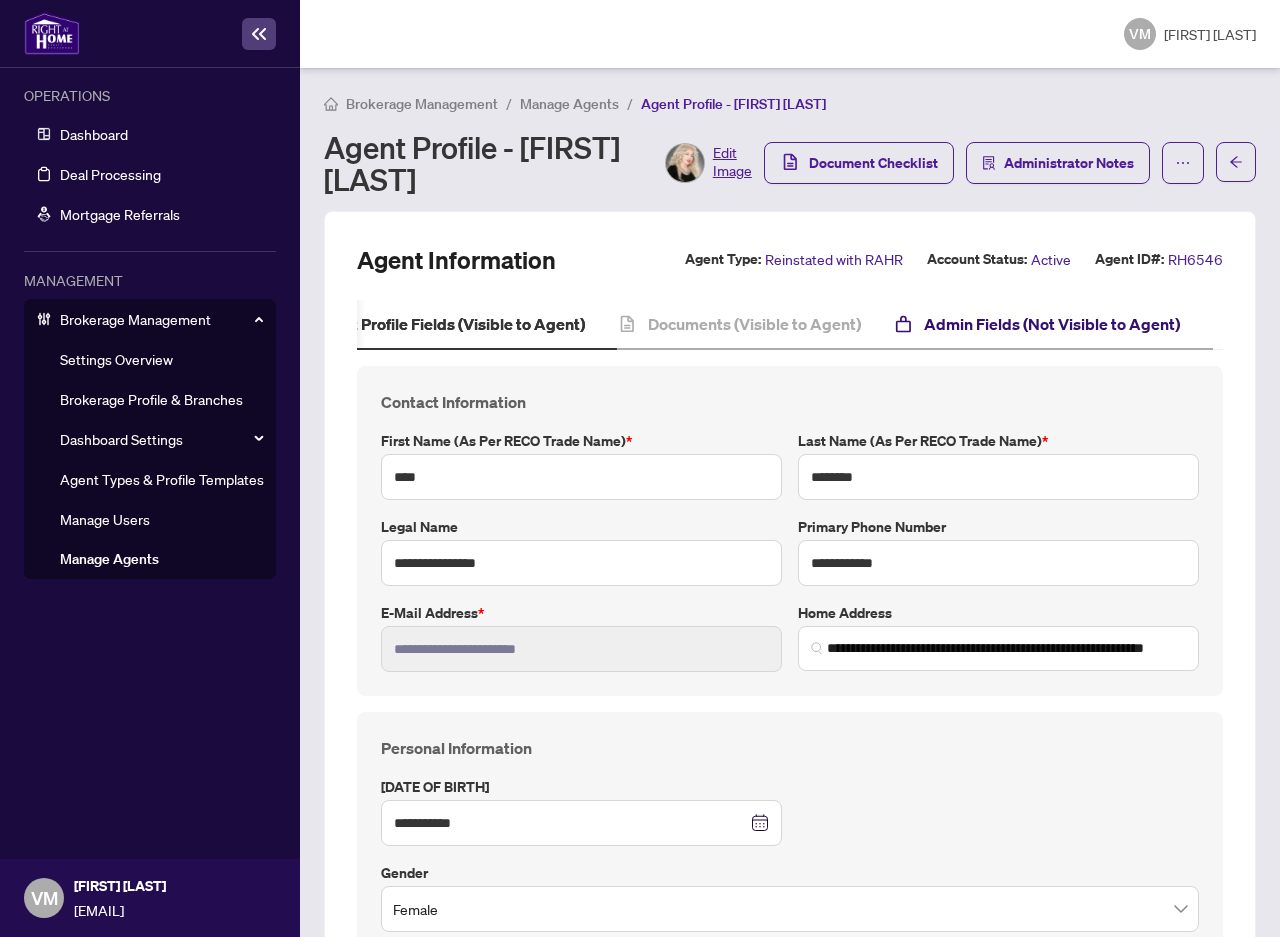 click on "Admin Fields (Not Visible to Agent)" at bounding box center [1052, 324] 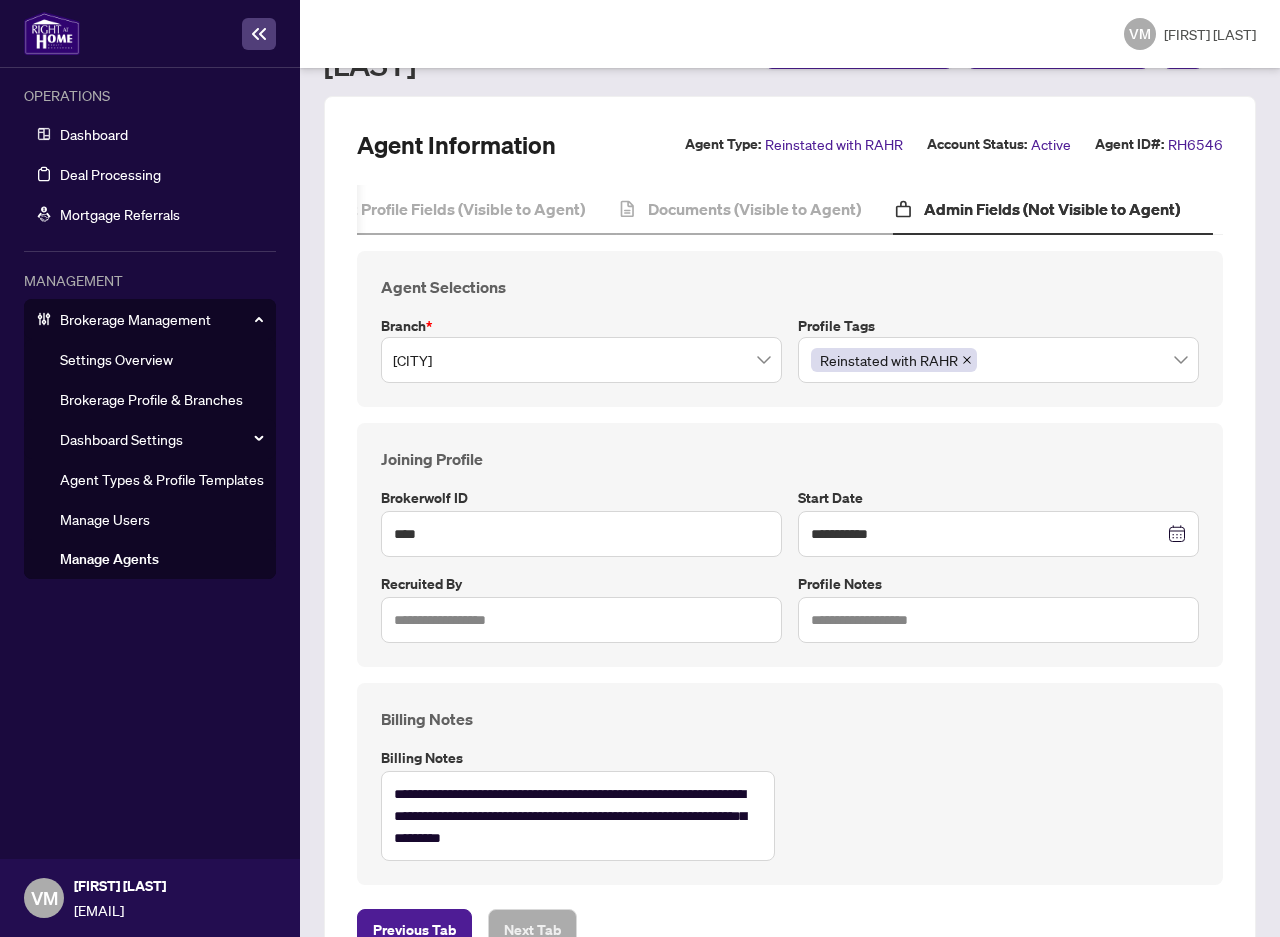 scroll, scrollTop: 185, scrollLeft: 0, axis: vertical 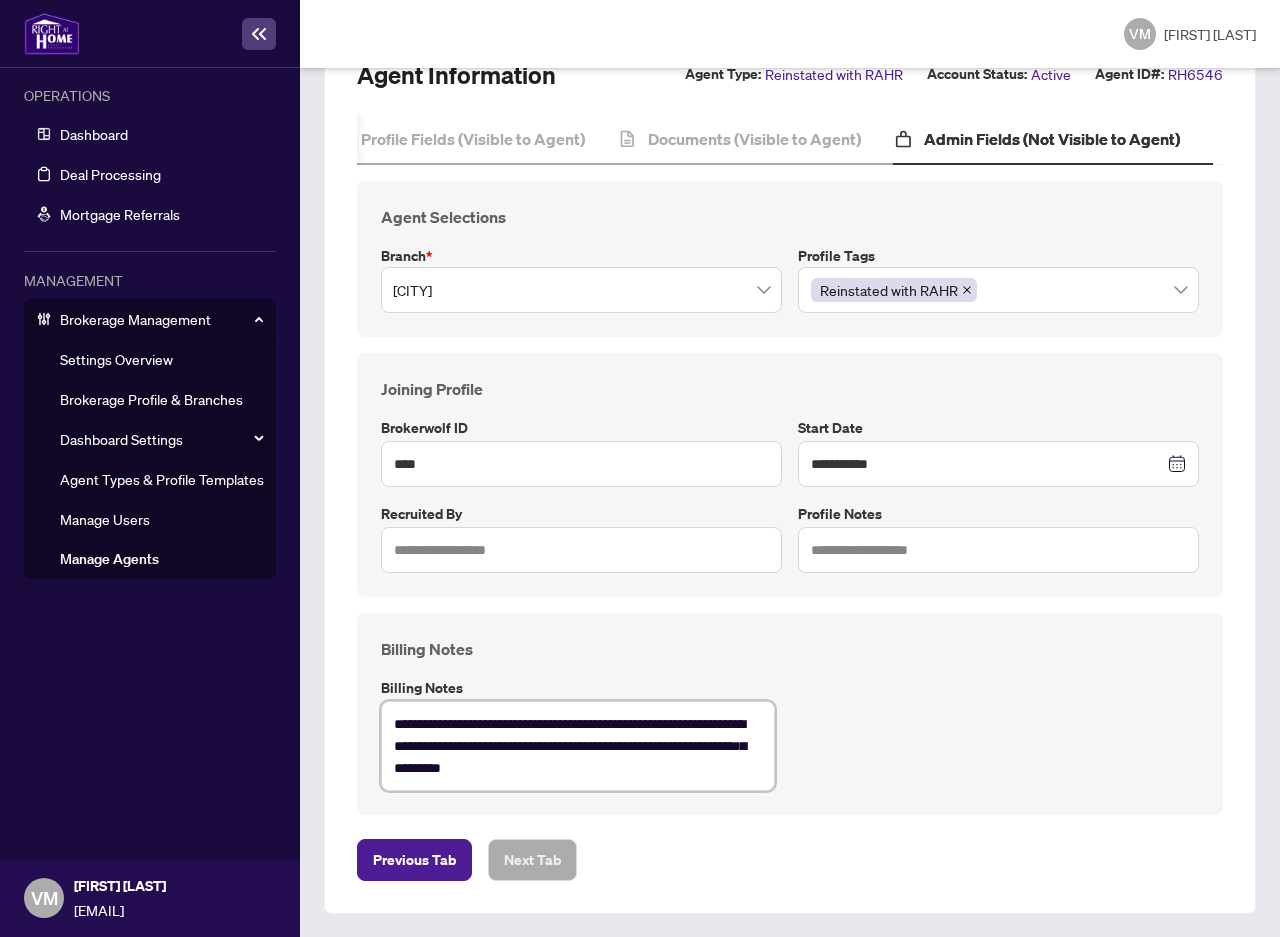 click on "**********" at bounding box center [578, 746] 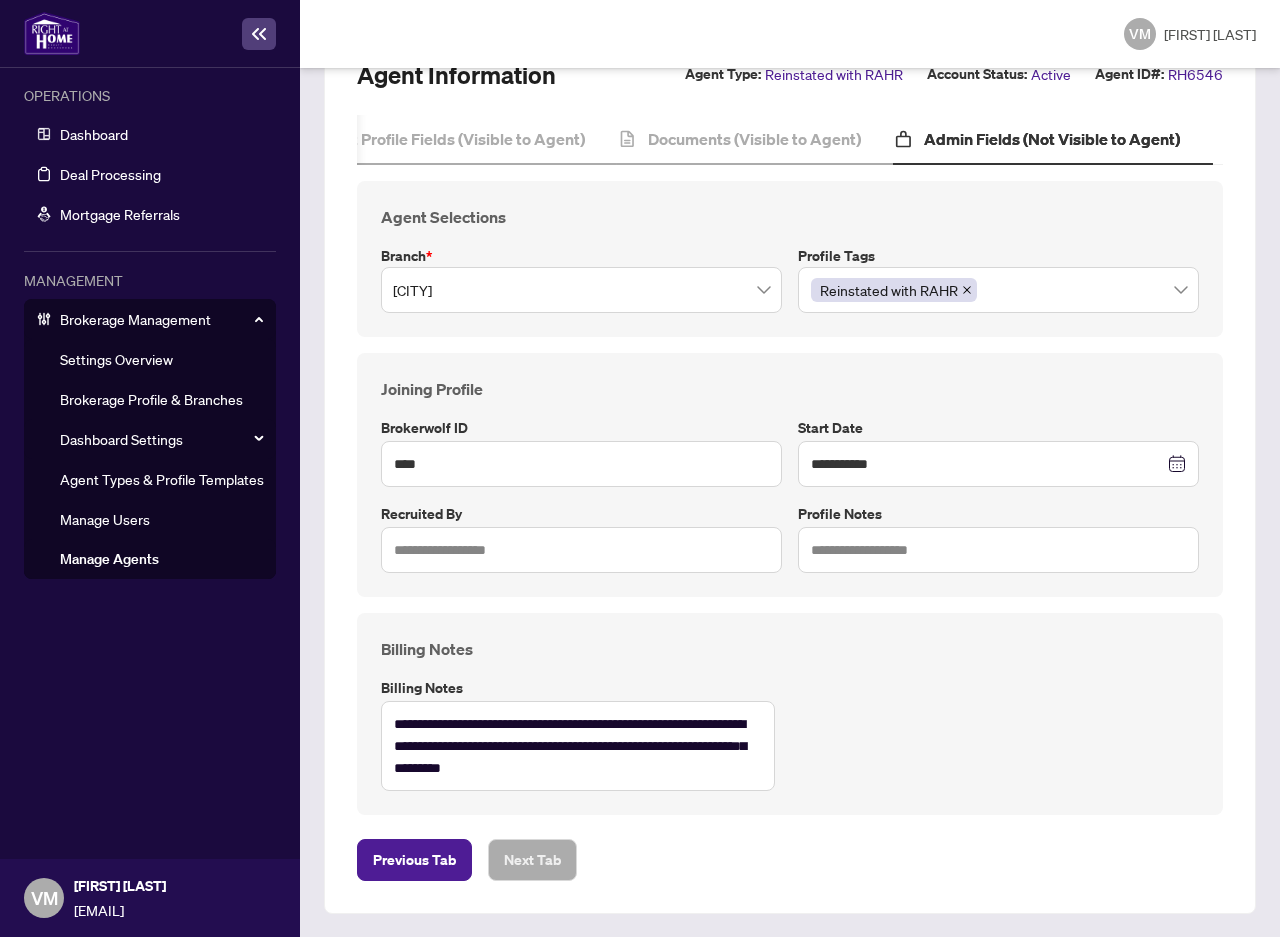 click on "**********" at bounding box center [790, 470] 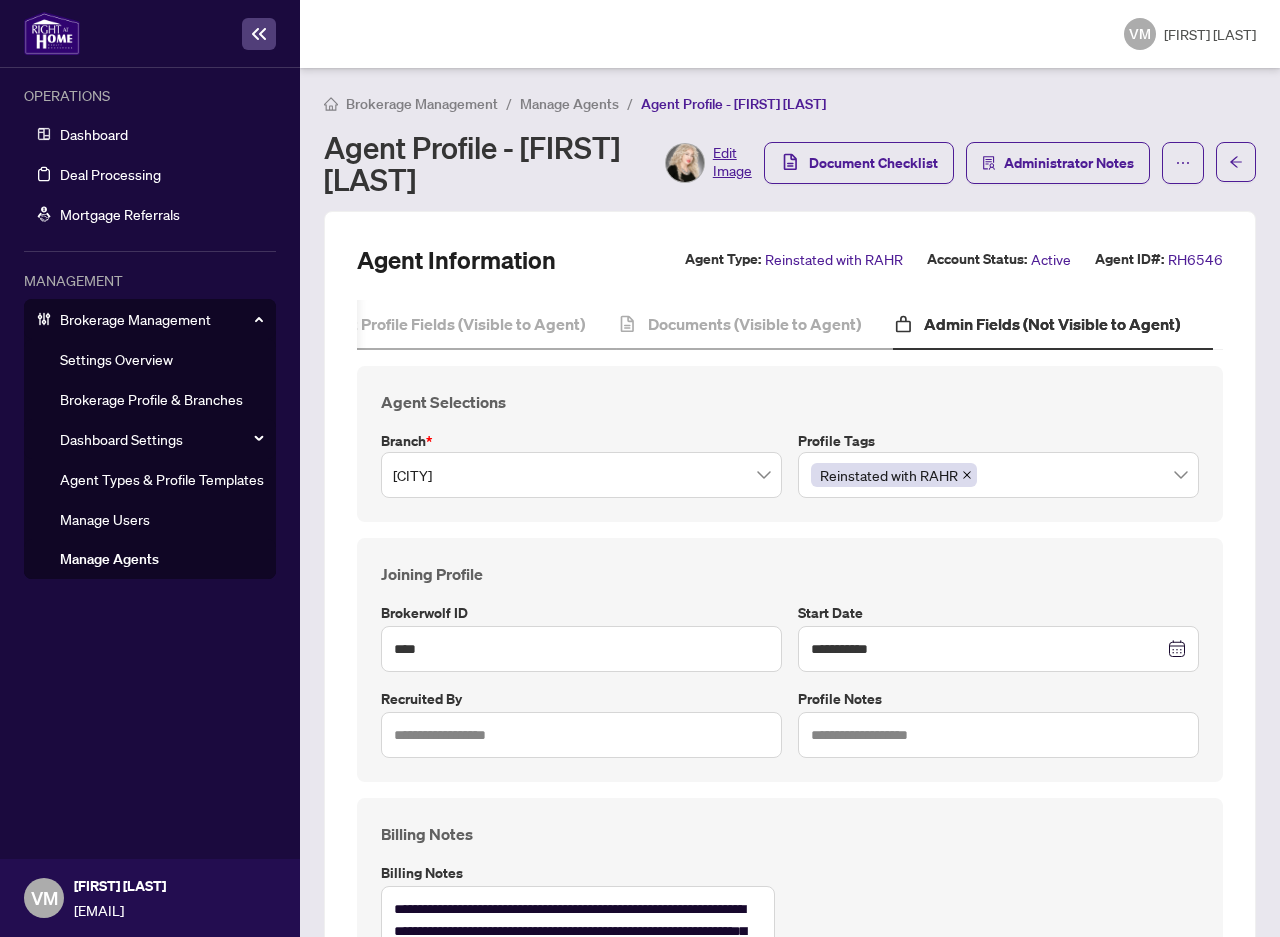 click on "Manage Agents" at bounding box center (109, 559) 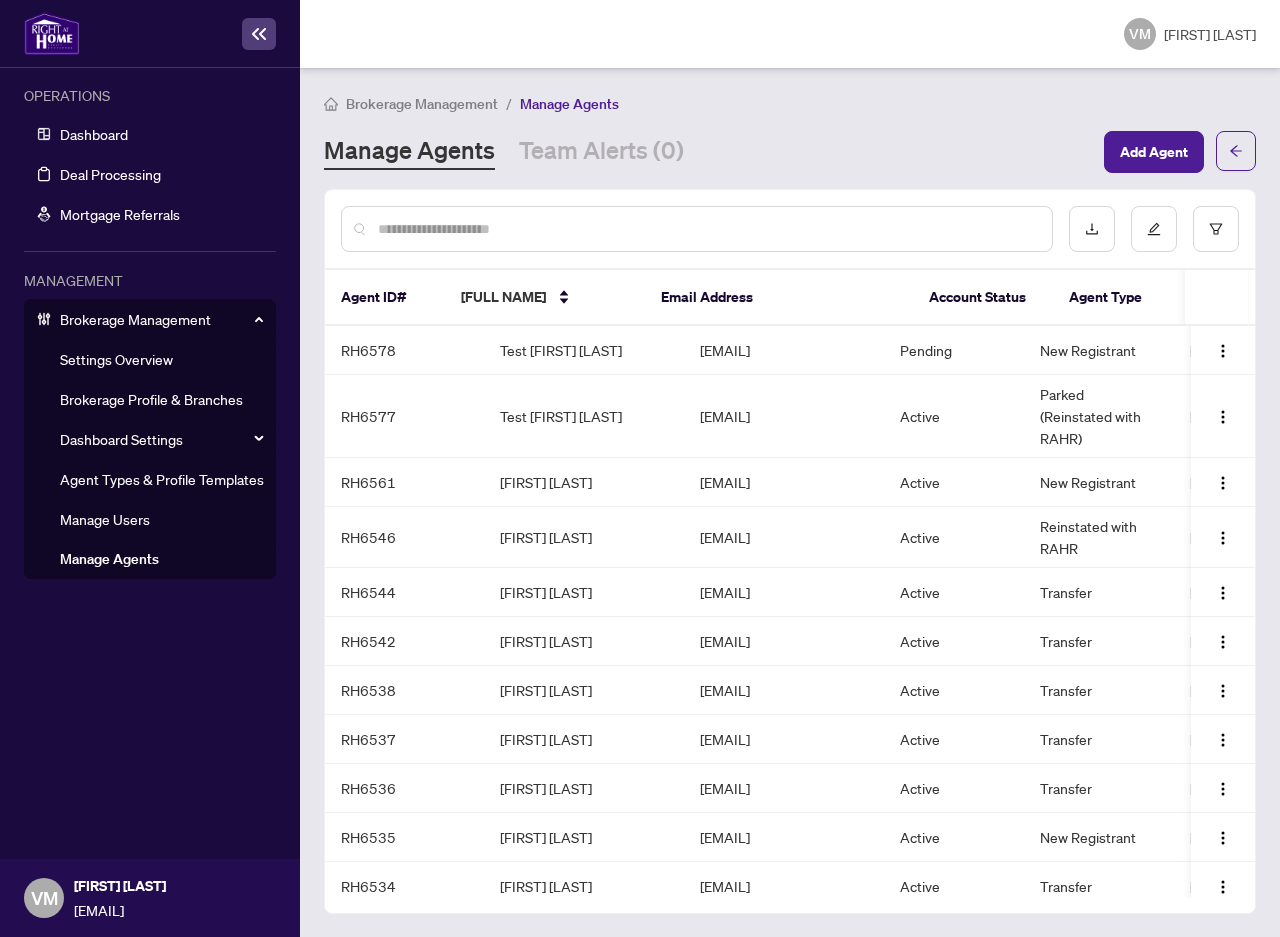 click at bounding box center (707, 229) 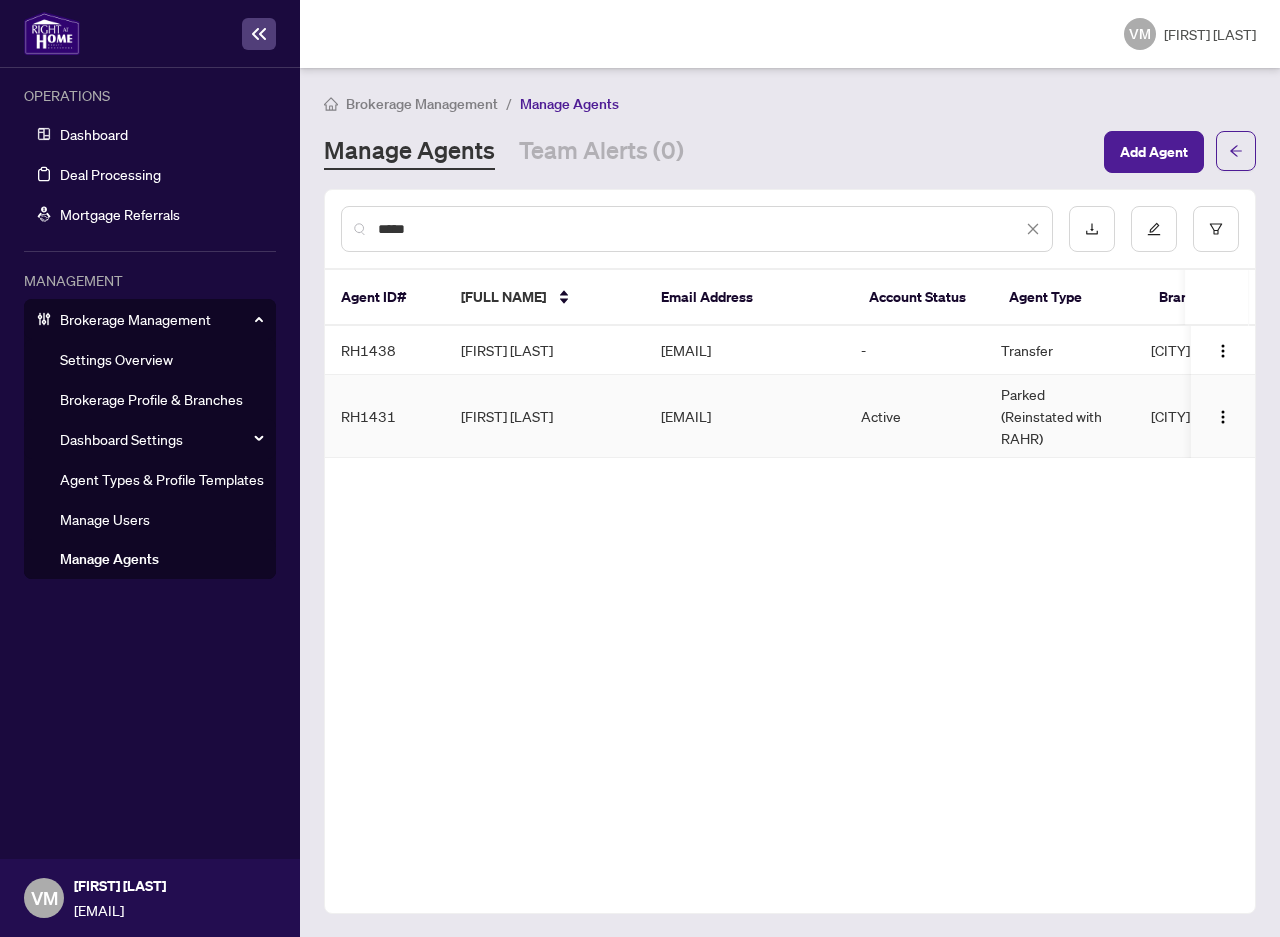 type on "*****" 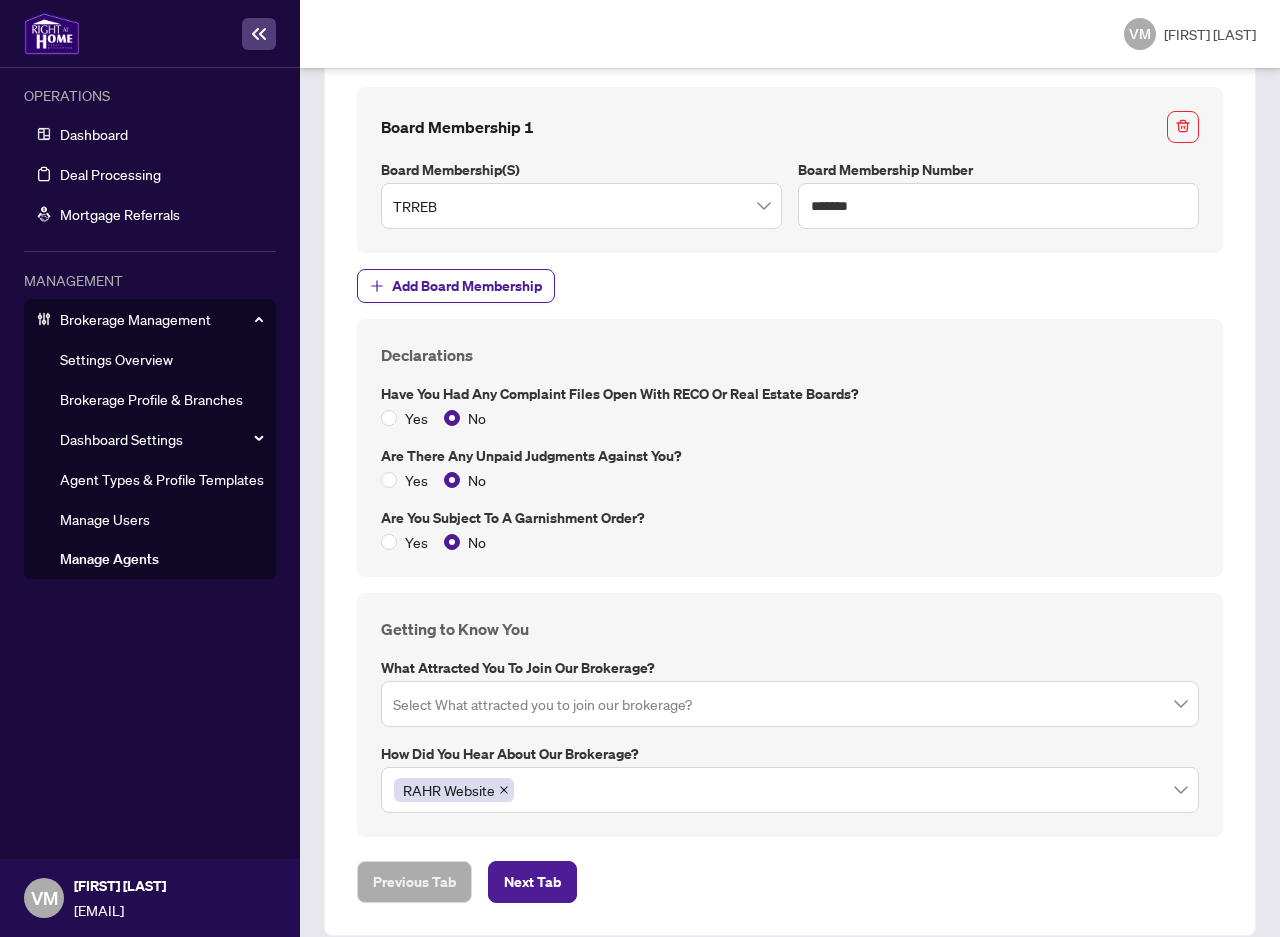 scroll, scrollTop: 1911, scrollLeft: 0, axis: vertical 